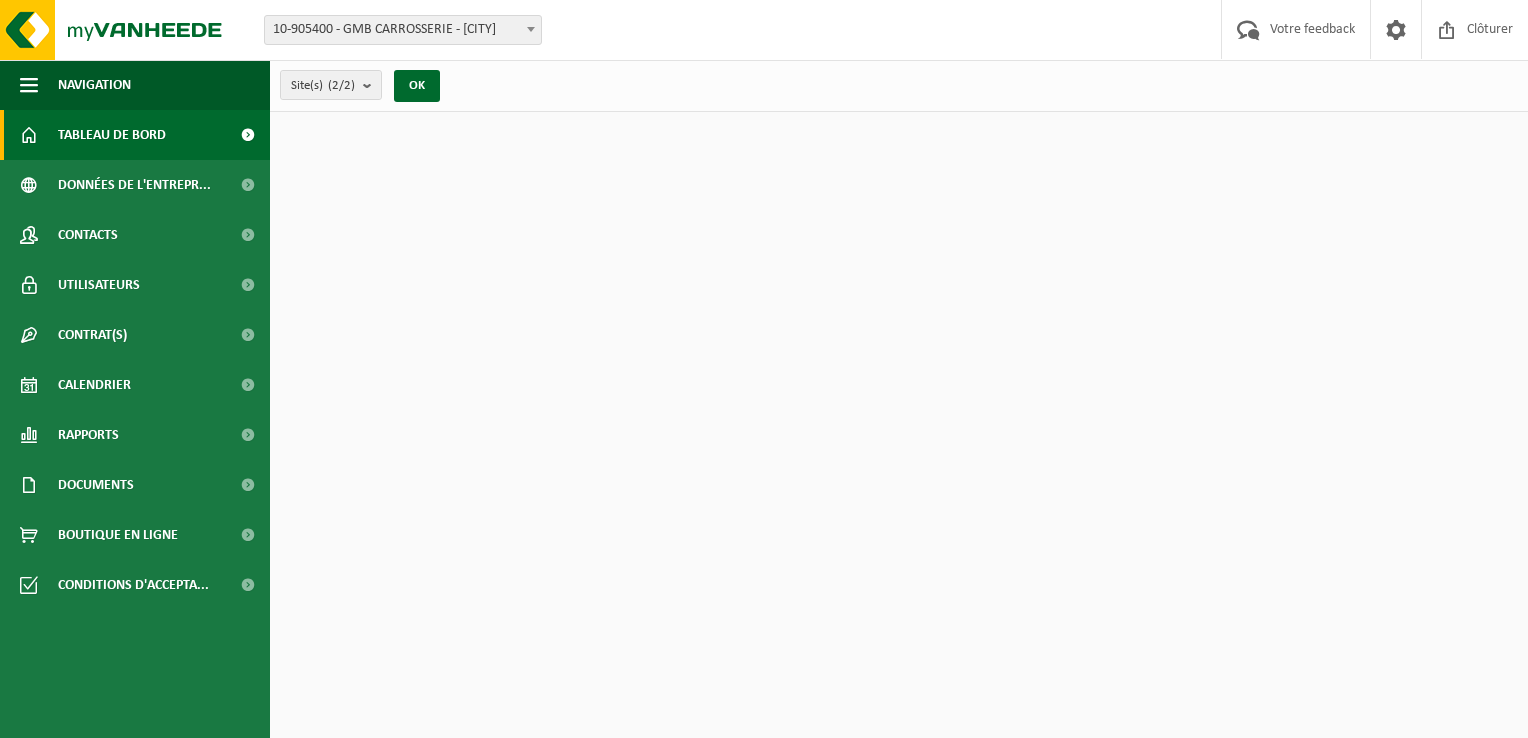 scroll, scrollTop: 0, scrollLeft: 0, axis: both 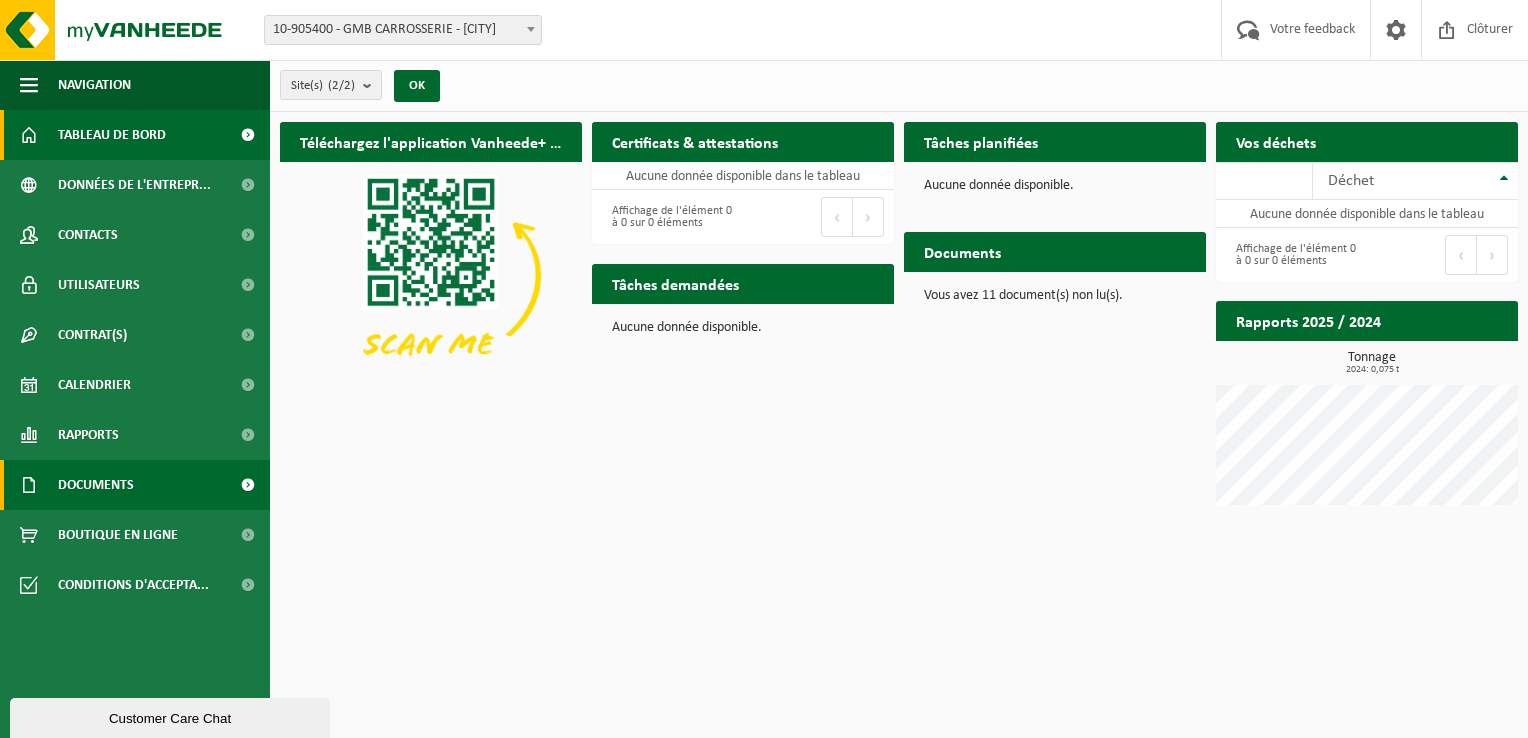 click on "Documents" at bounding box center (135, 485) 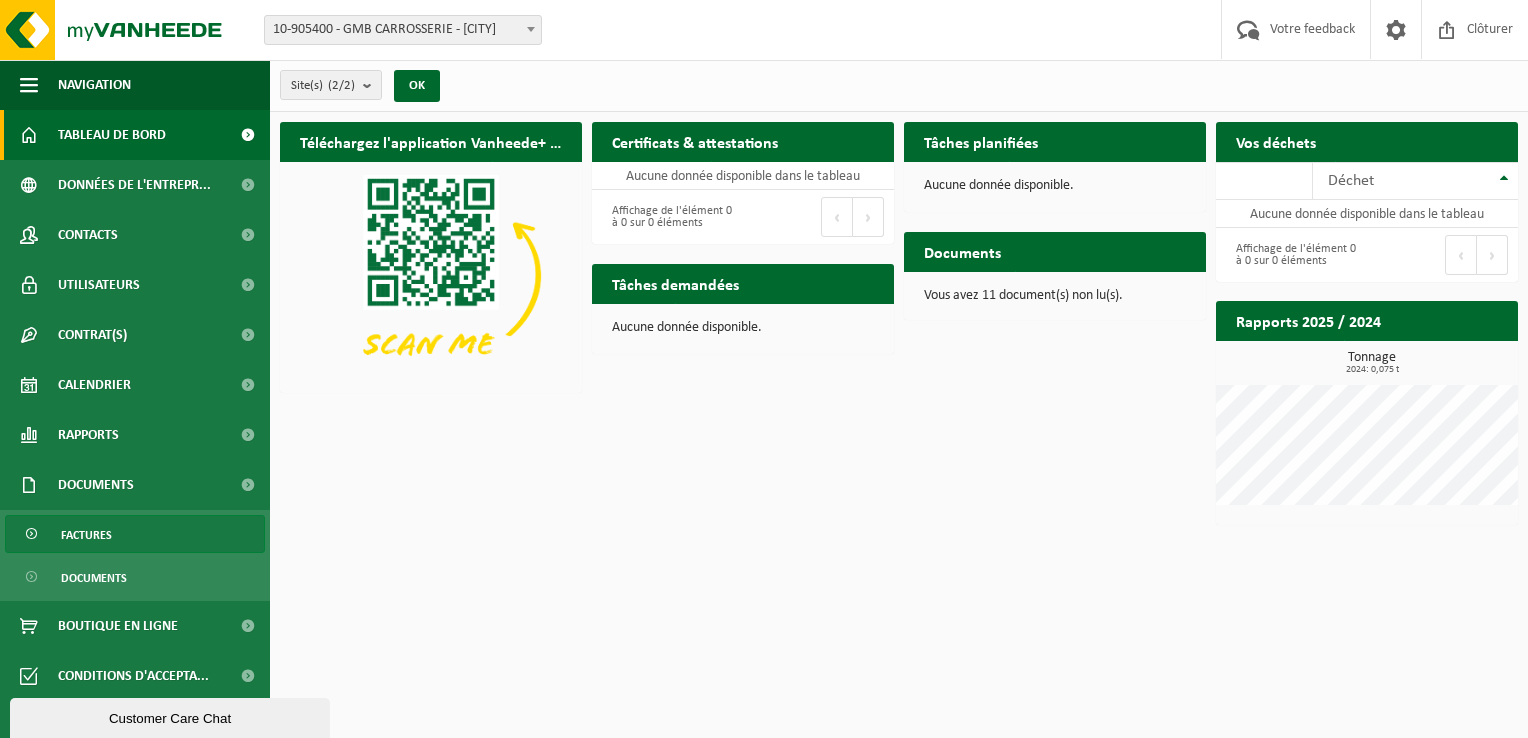 click on "Factures" at bounding box center (135, 534) 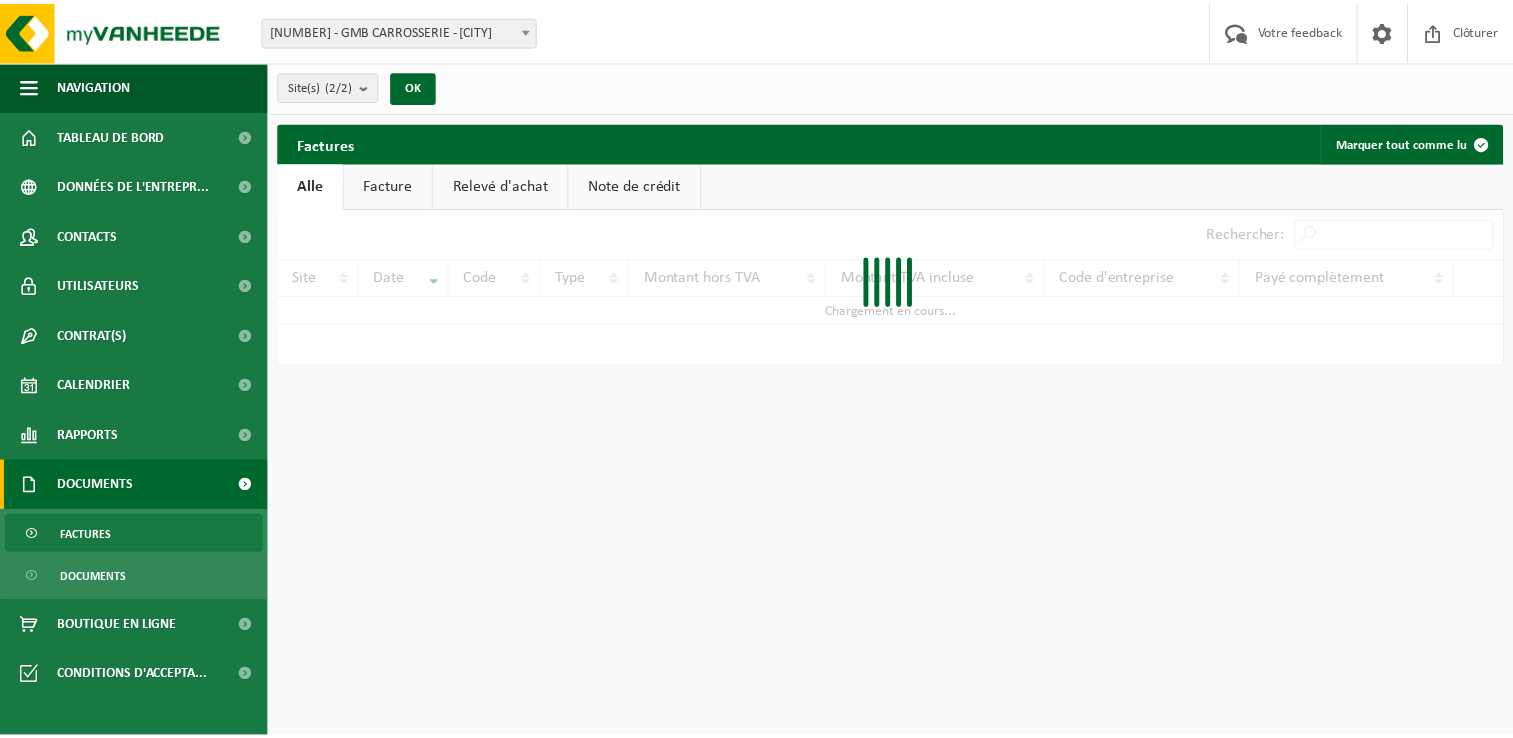 scroll, scrollTop: 0, scrollLeft: 0, axis: both 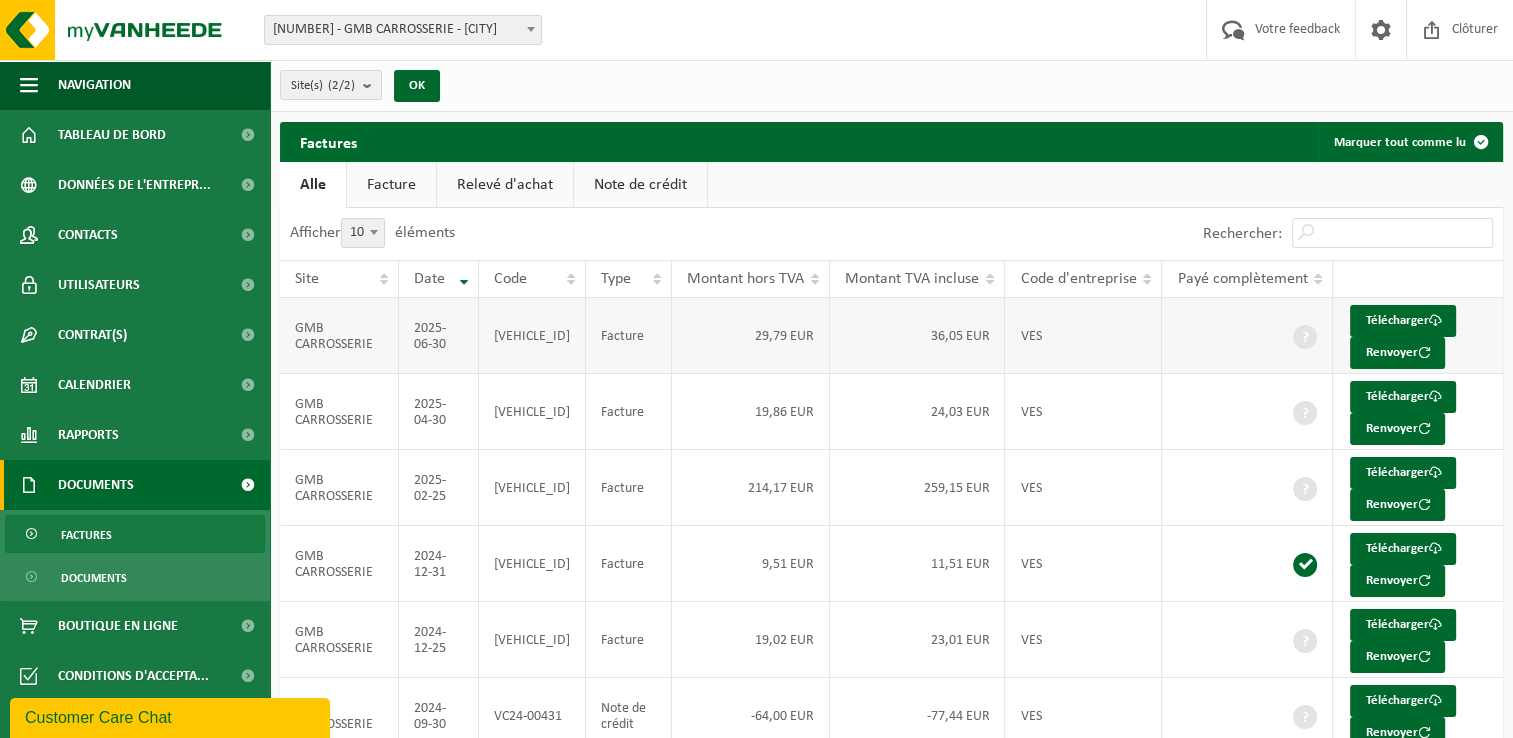drag, startPoint x: 1414, startPoint y: 314, endPoint x: 1168, endPoint y: 370, distance: 252.29347 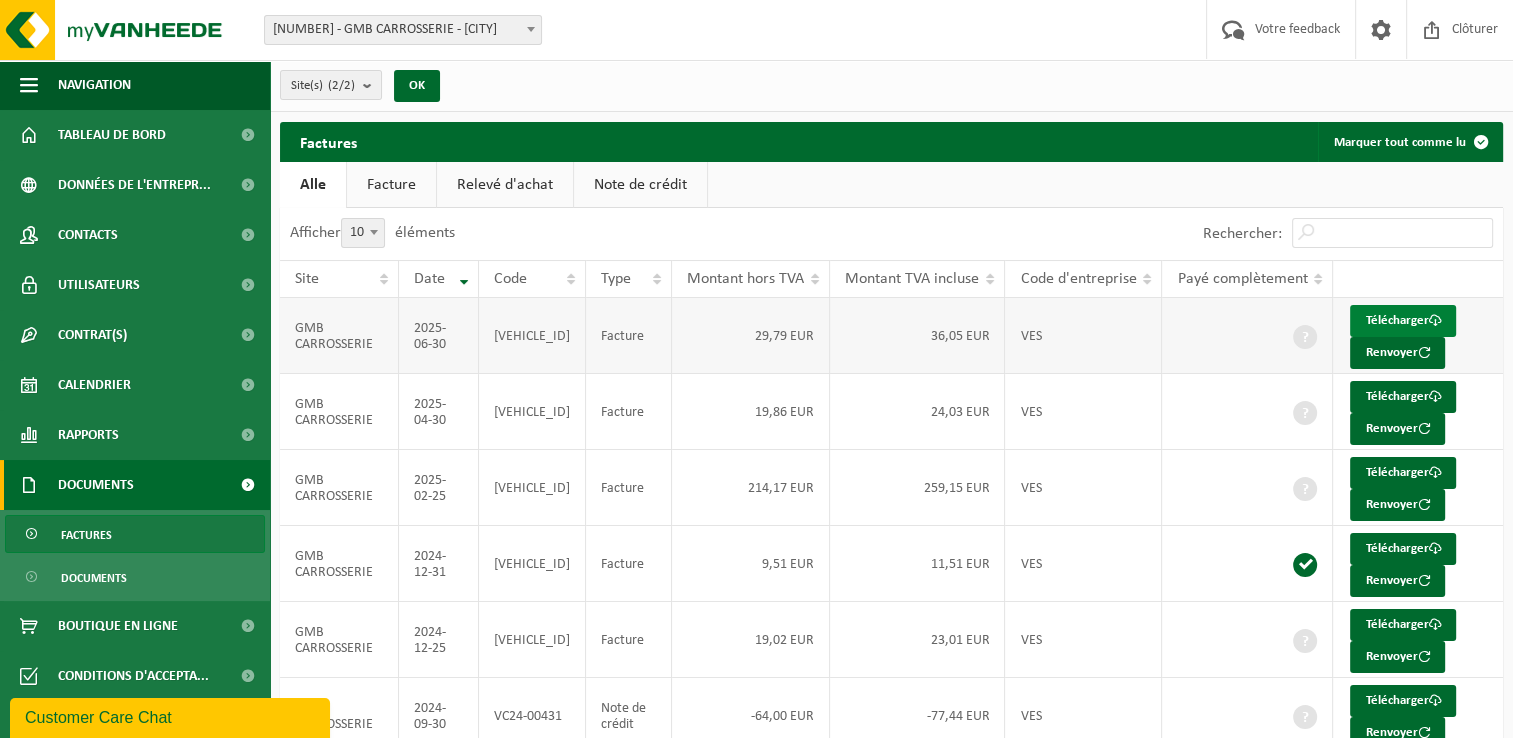 click on "Télécharger" at bounding box center [1403, 321] 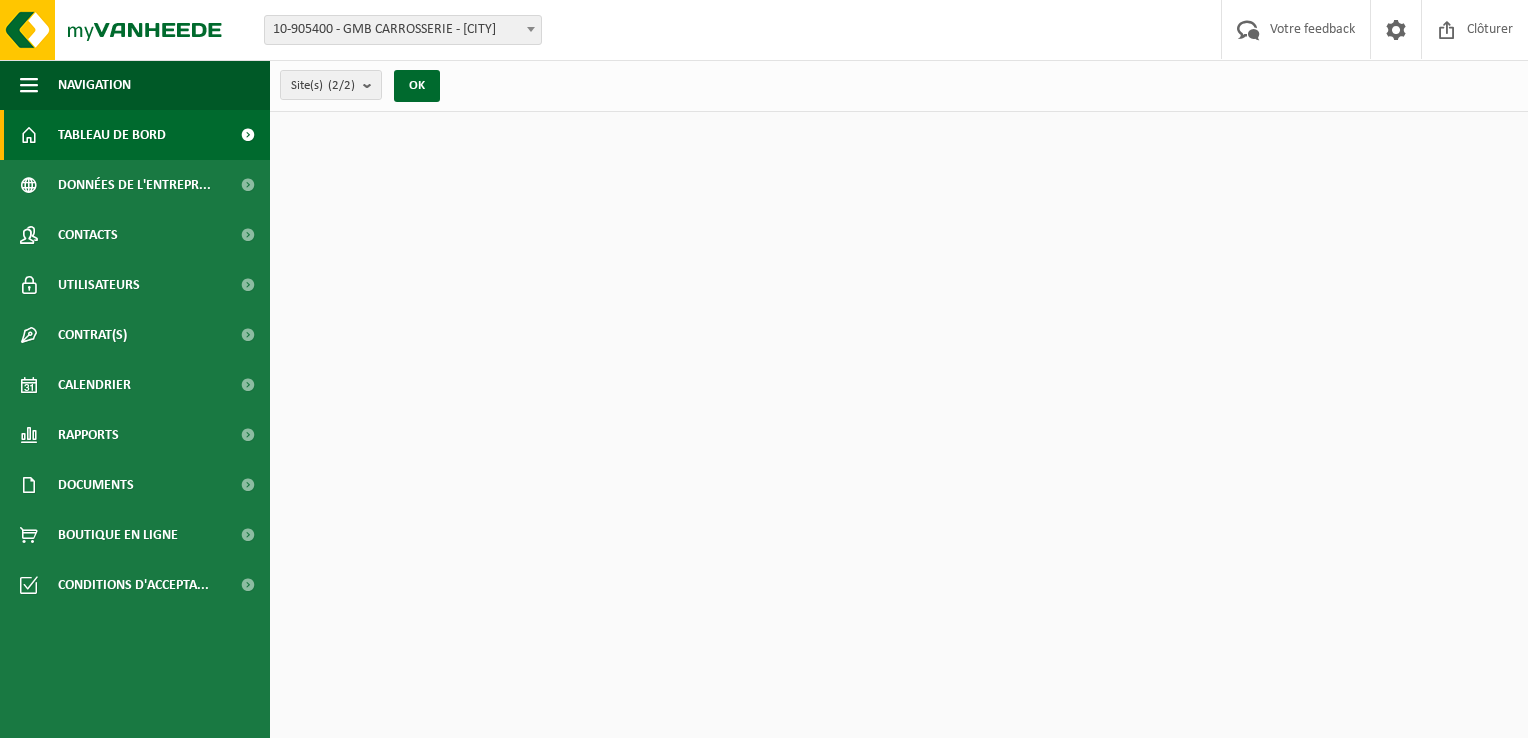 scroll, scrollTop: 0, scrollLeft: 0, axis: both 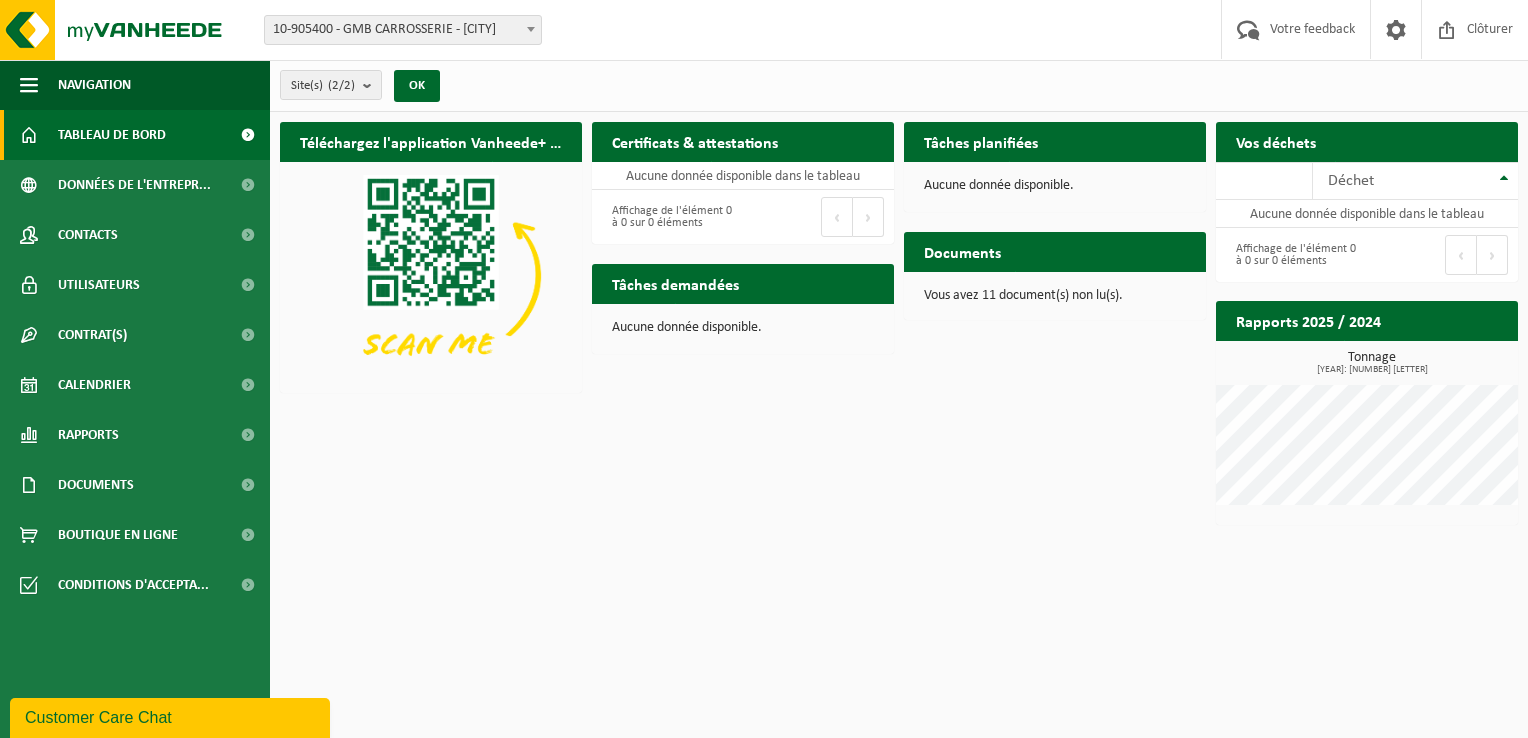 click on "10-905400 - GMB CARROSSERIE - [CITY]" at bounding box center (403, 30) 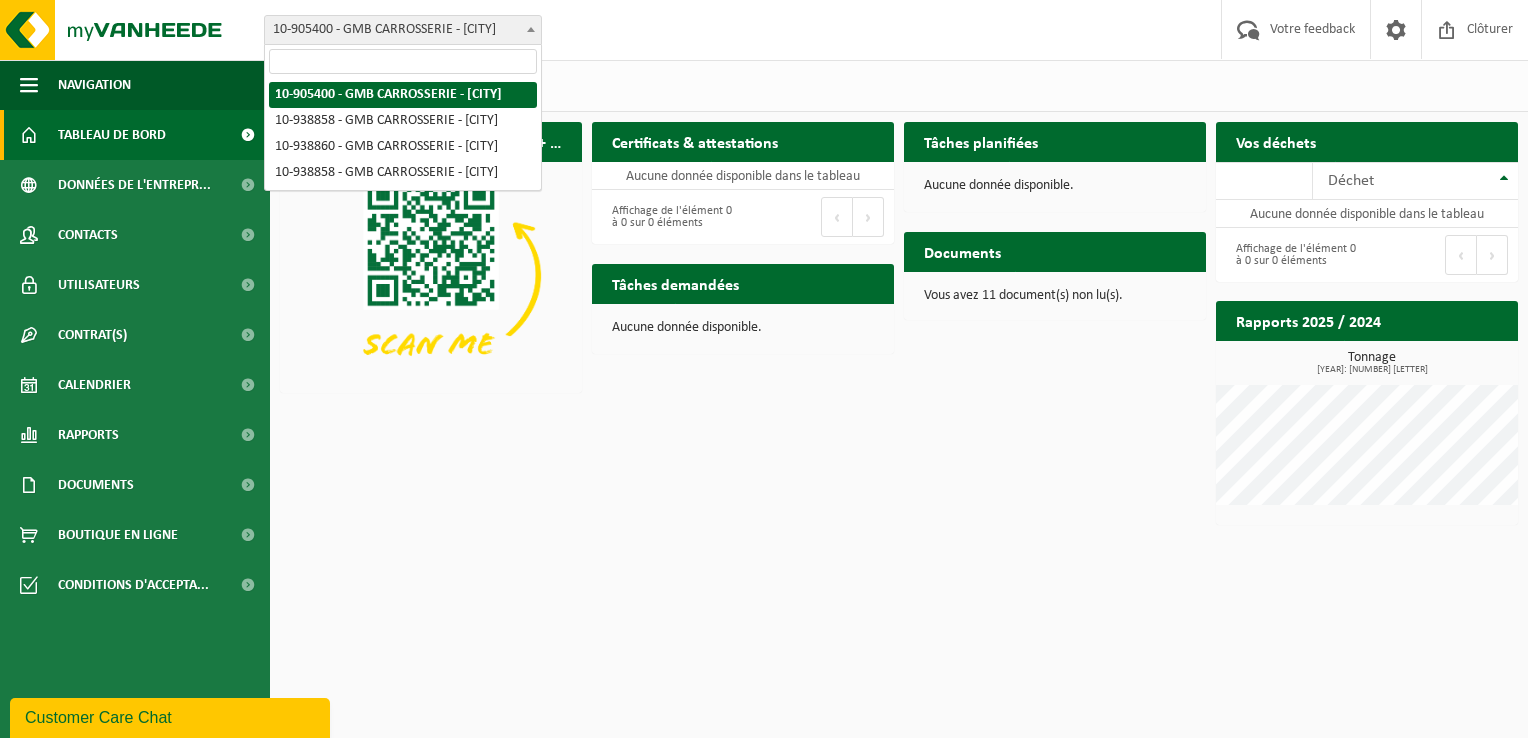 click on "[NUMBER] - GMB CARROSSERIE - [CITY]" at bounding box center (403, 30) 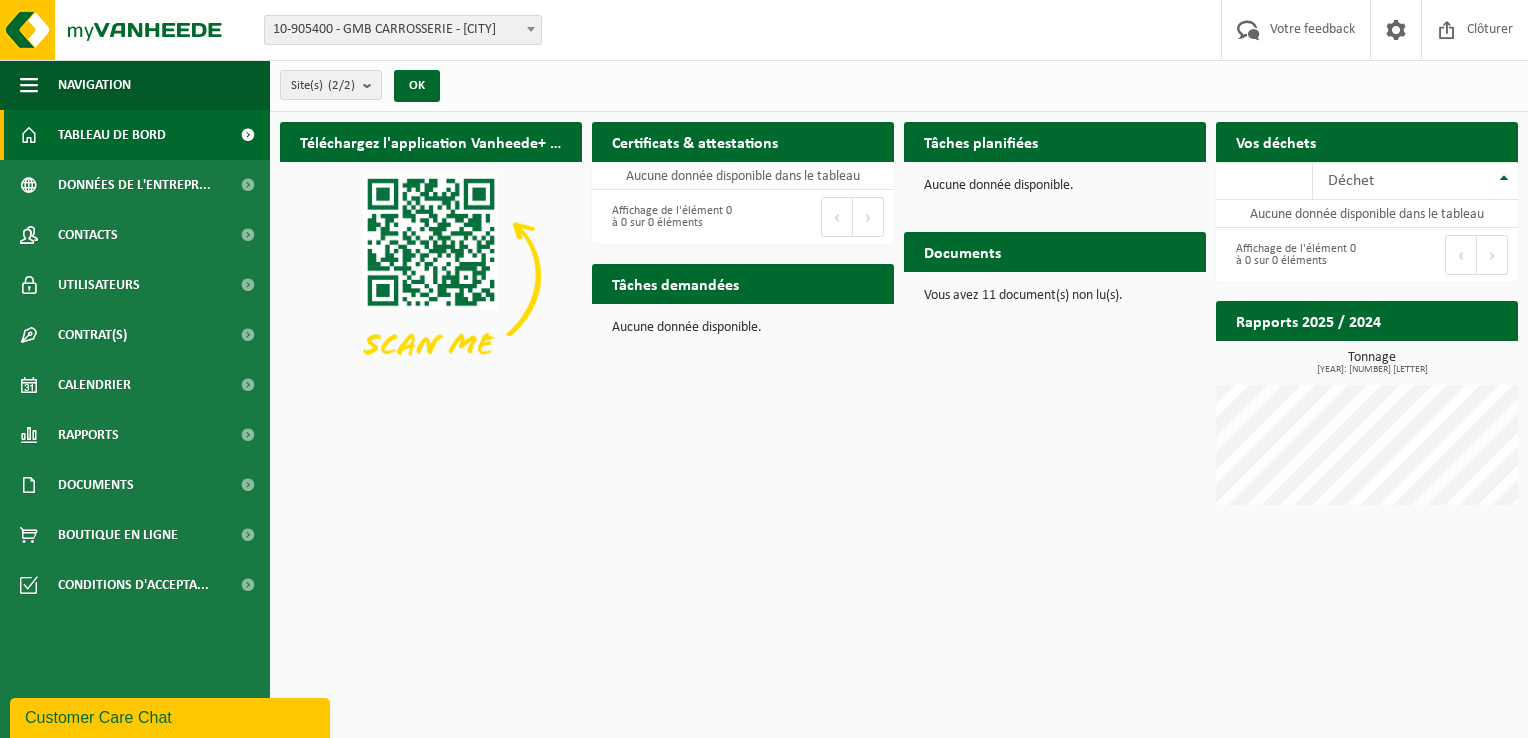 click on "Tableau de bord" at bounding box center [135, 135] 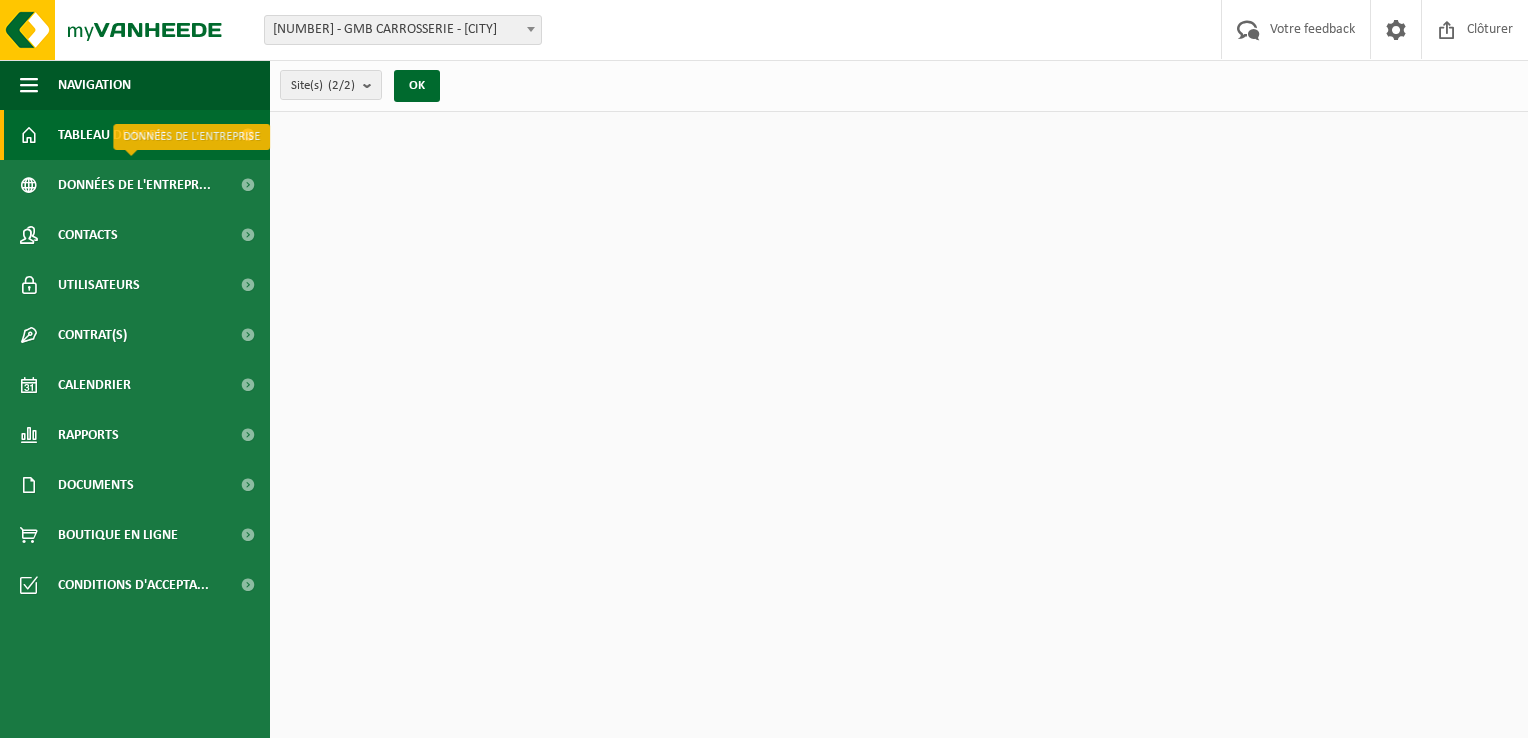 scroll, scrollTop: 0, scrollLeft: 0, axis: both 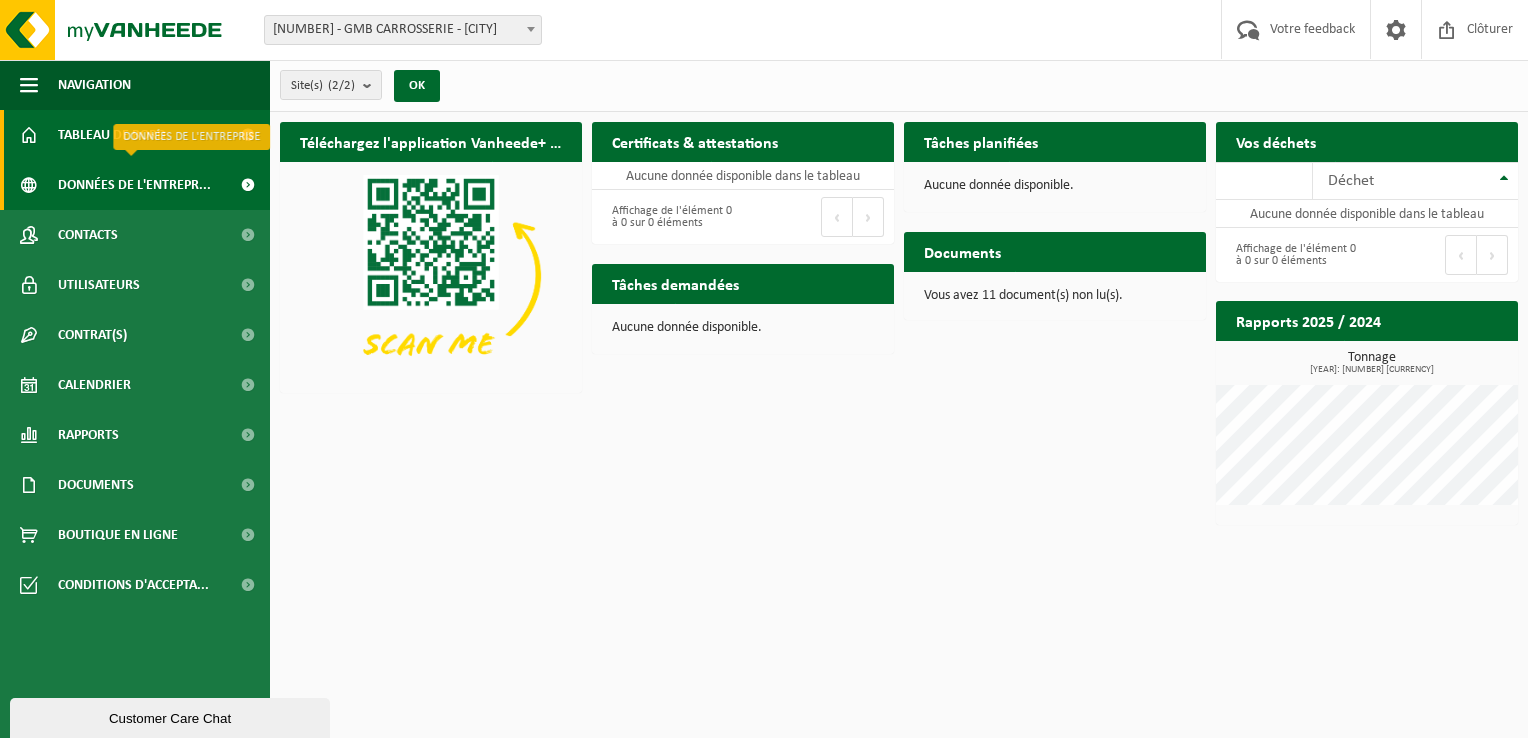 click on "Données de l'entrepr..." at bounding box center [135, 185] 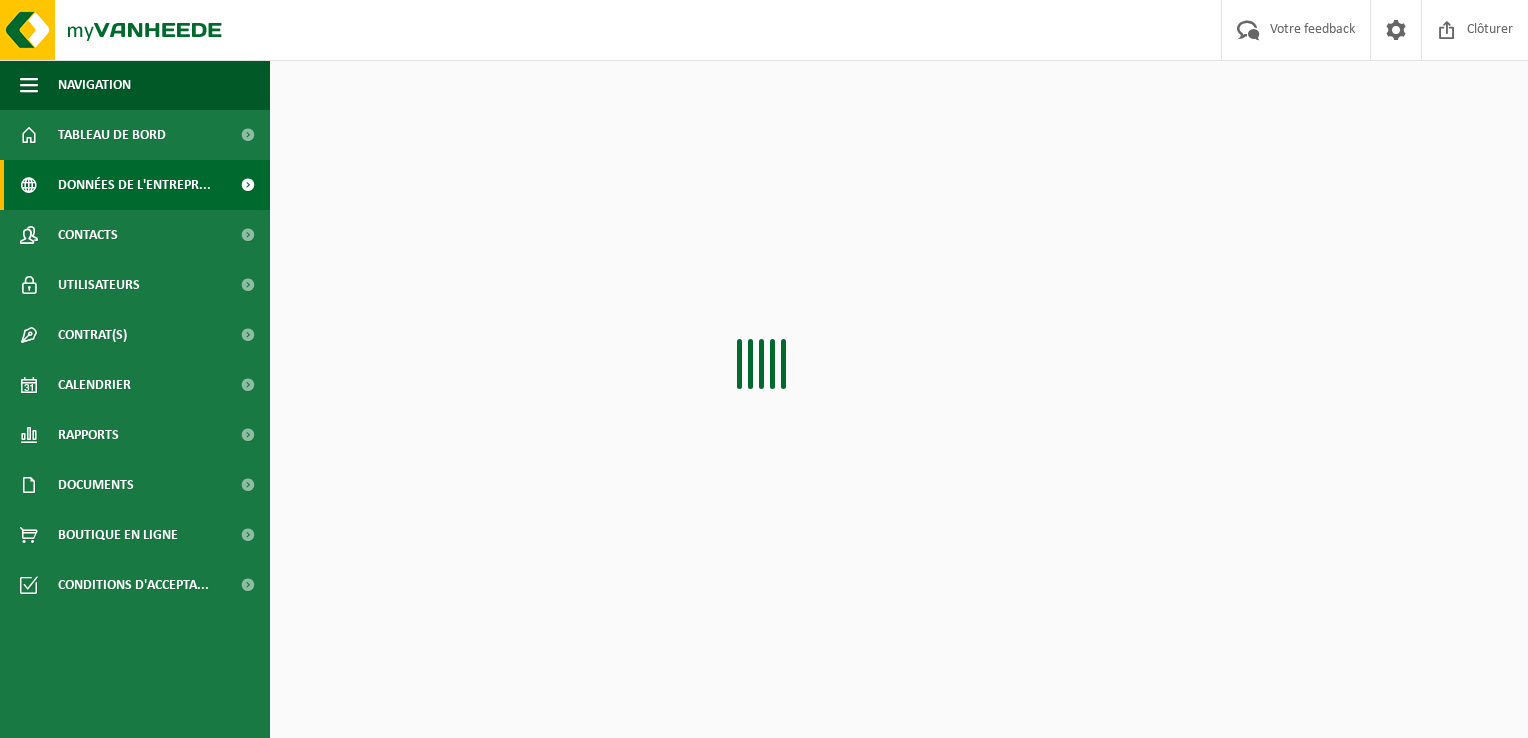 scroll, scrollTop: 0, scrollLeft: 0, axis: both 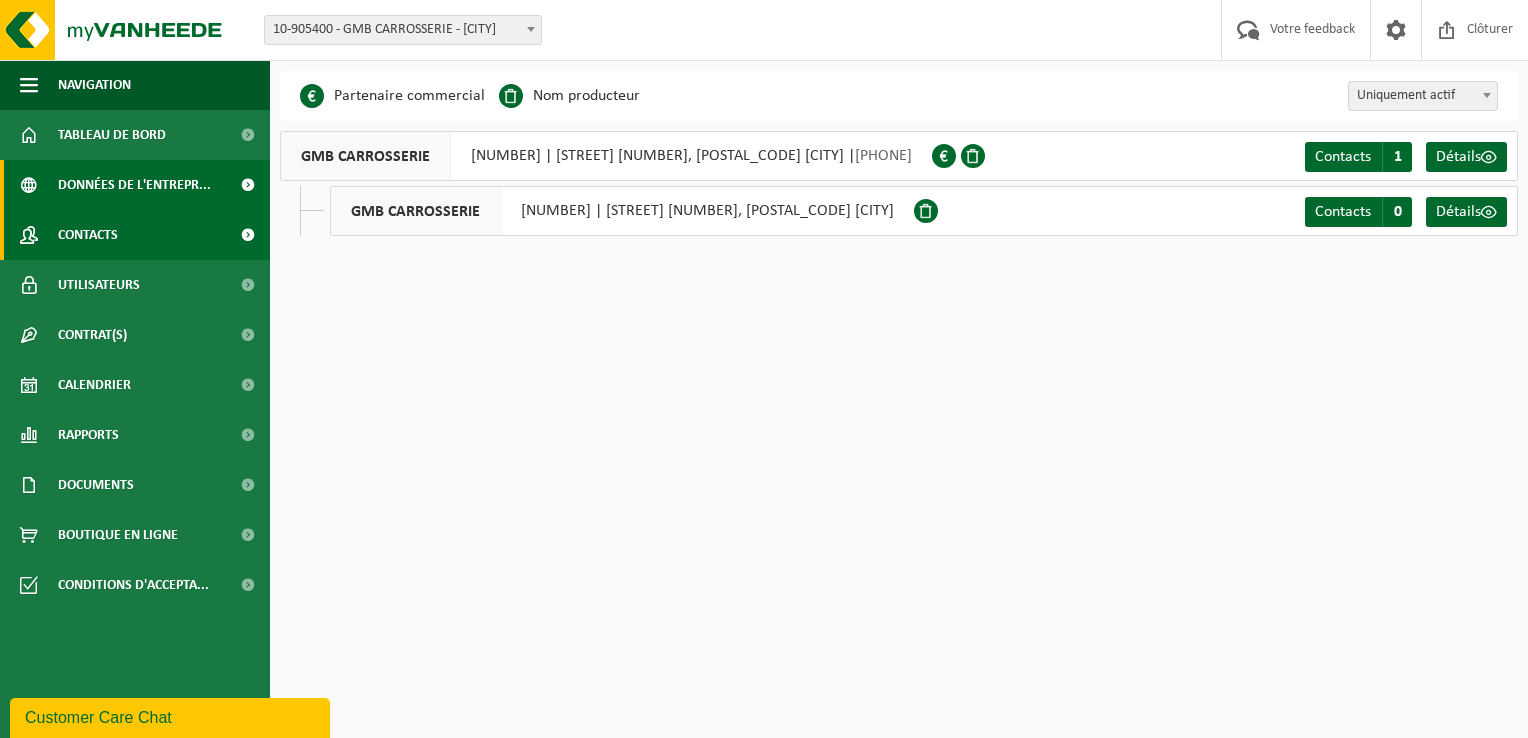 click on "Contacts" at bounding box center [135, 235] 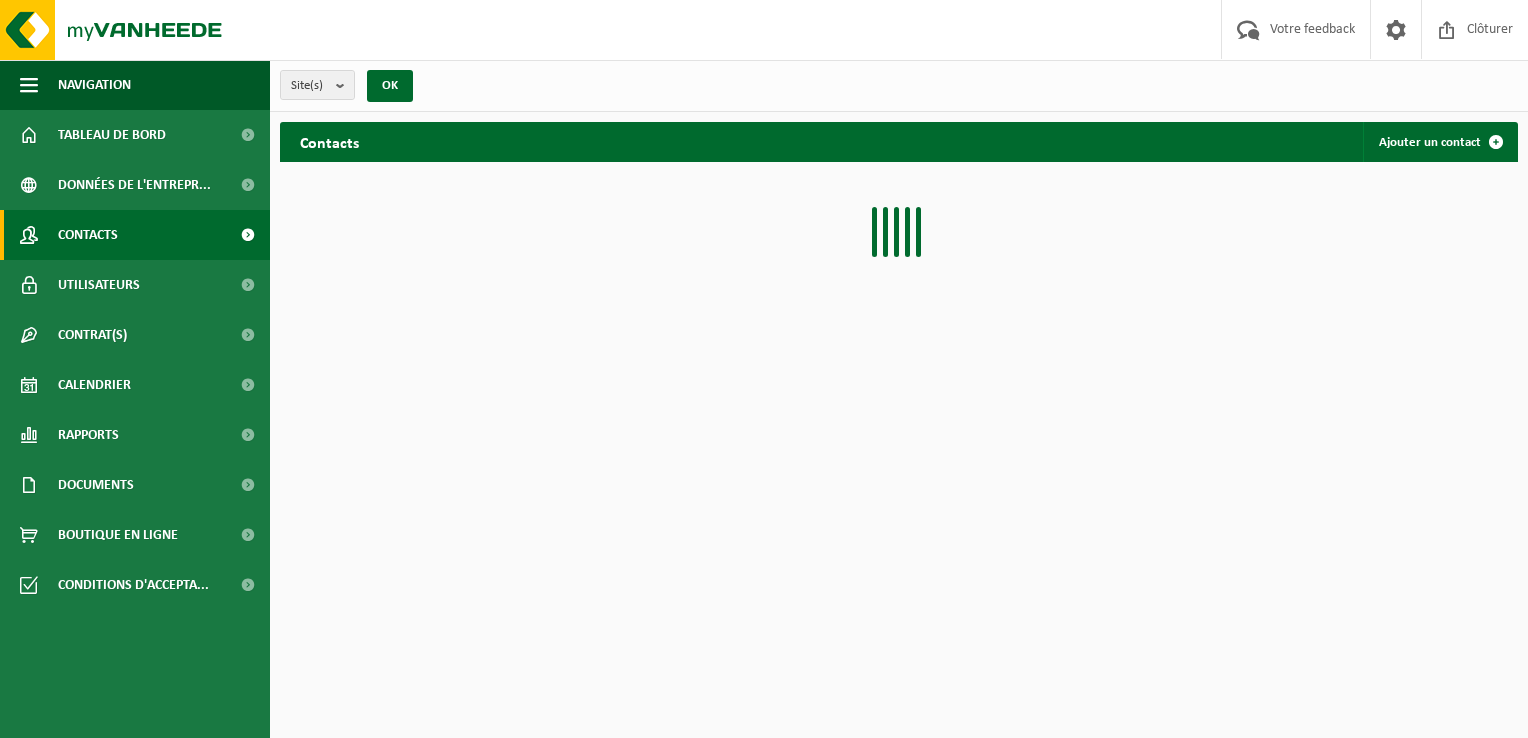 scroll, scrollTop: 0, scrollLeft: 0, axis: both 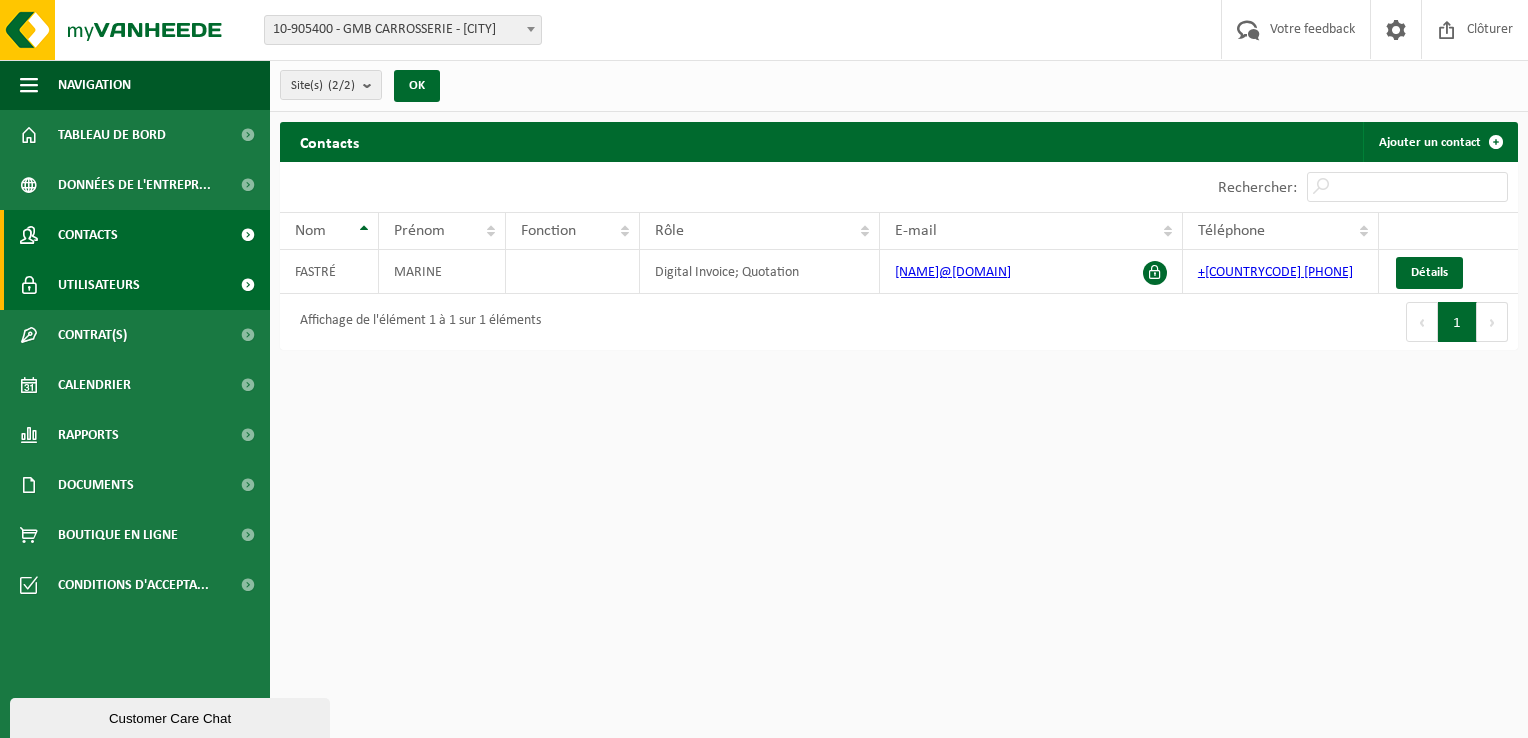 click at bounding box center [247, 285] 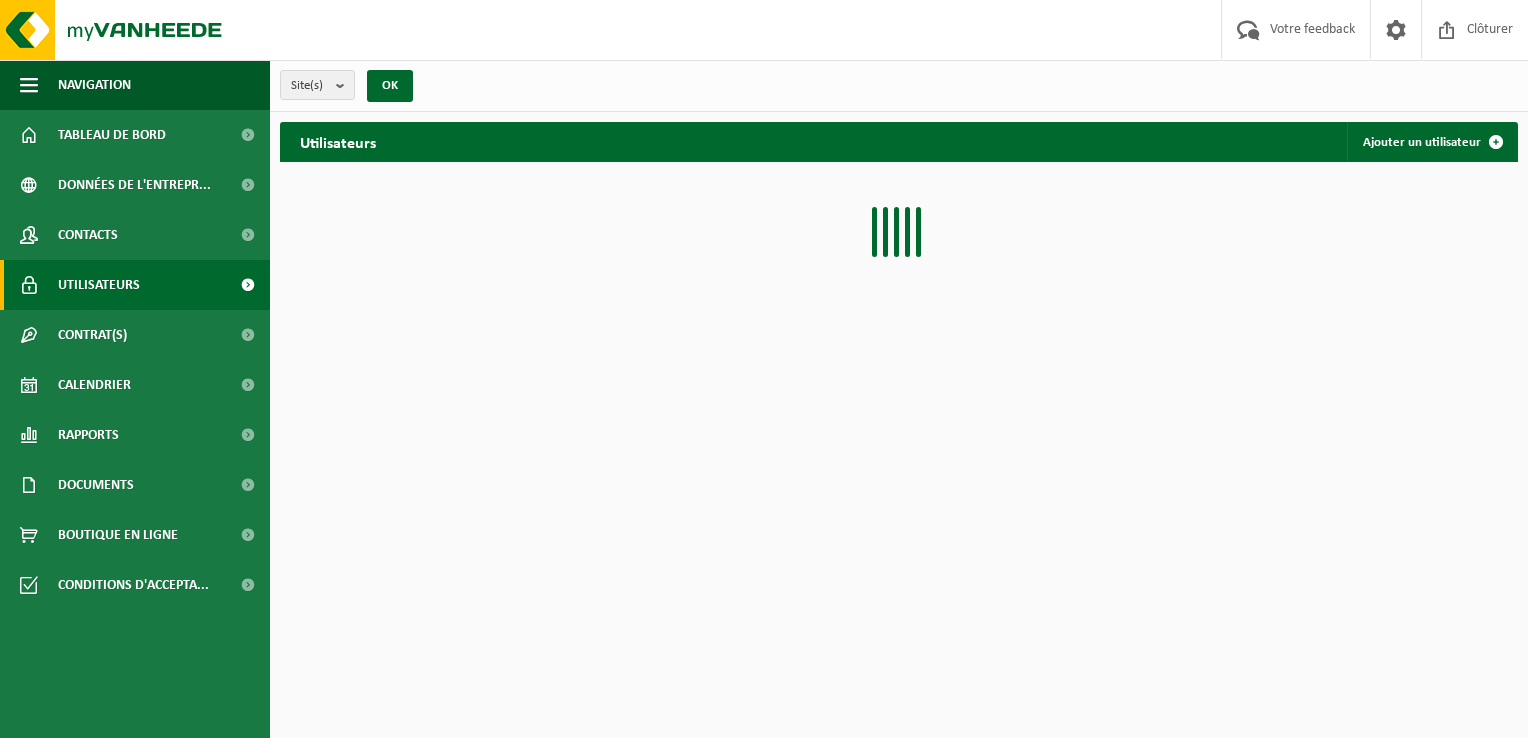 scroll, scrollTop: 0, scrollLeft: 0, axis: both 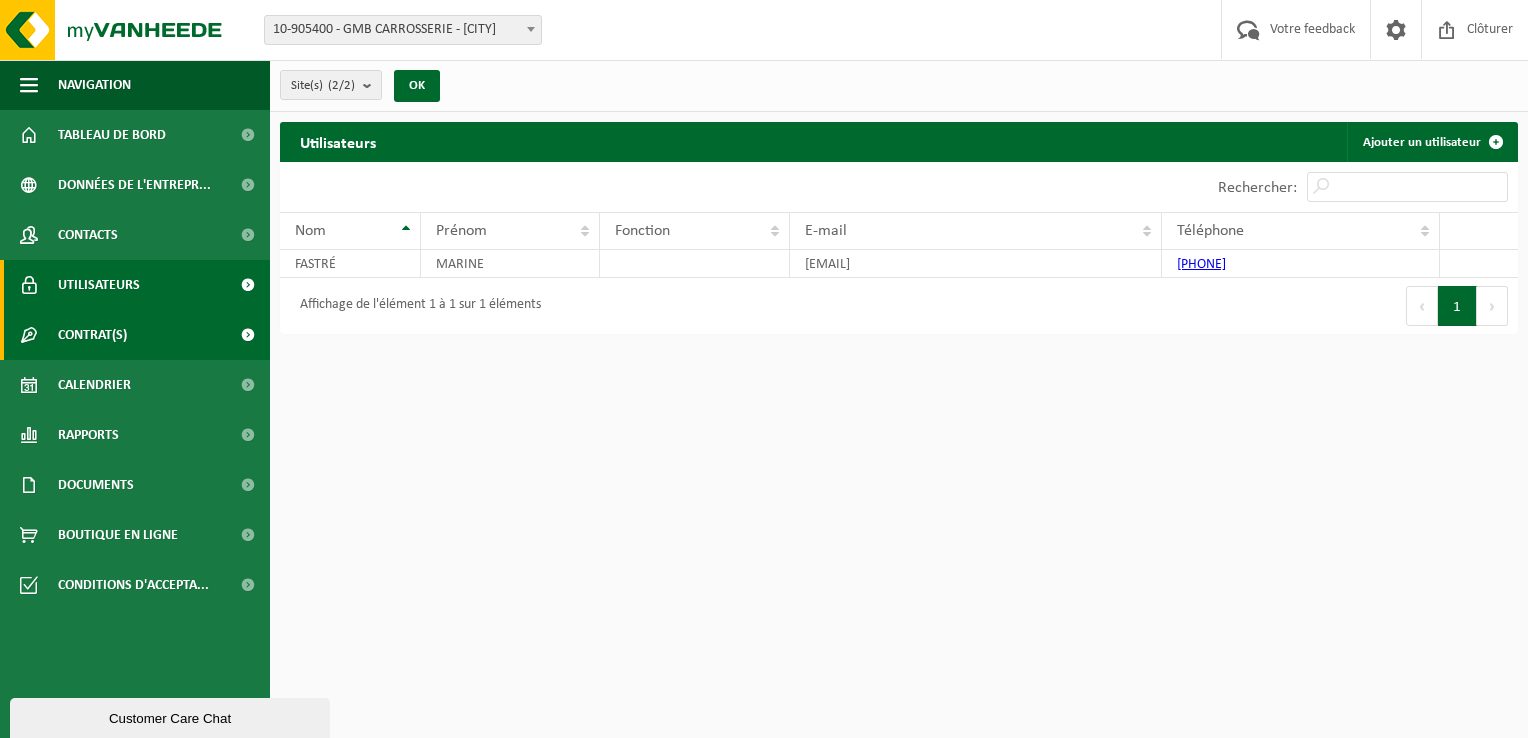 click on "Contrat(s)" at bounding box center [135, 335] 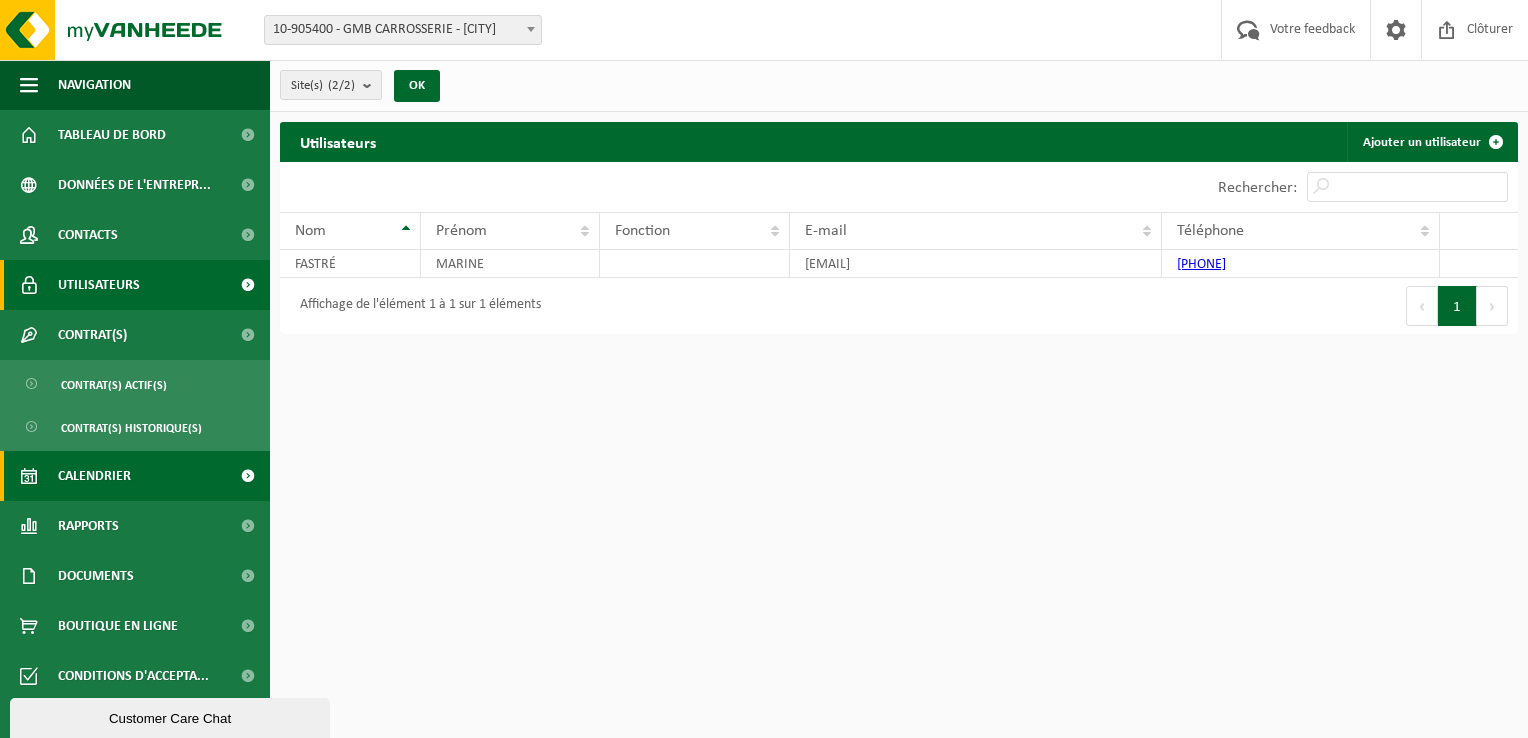 click on "Calendrier" at bounding box center (135, 476) 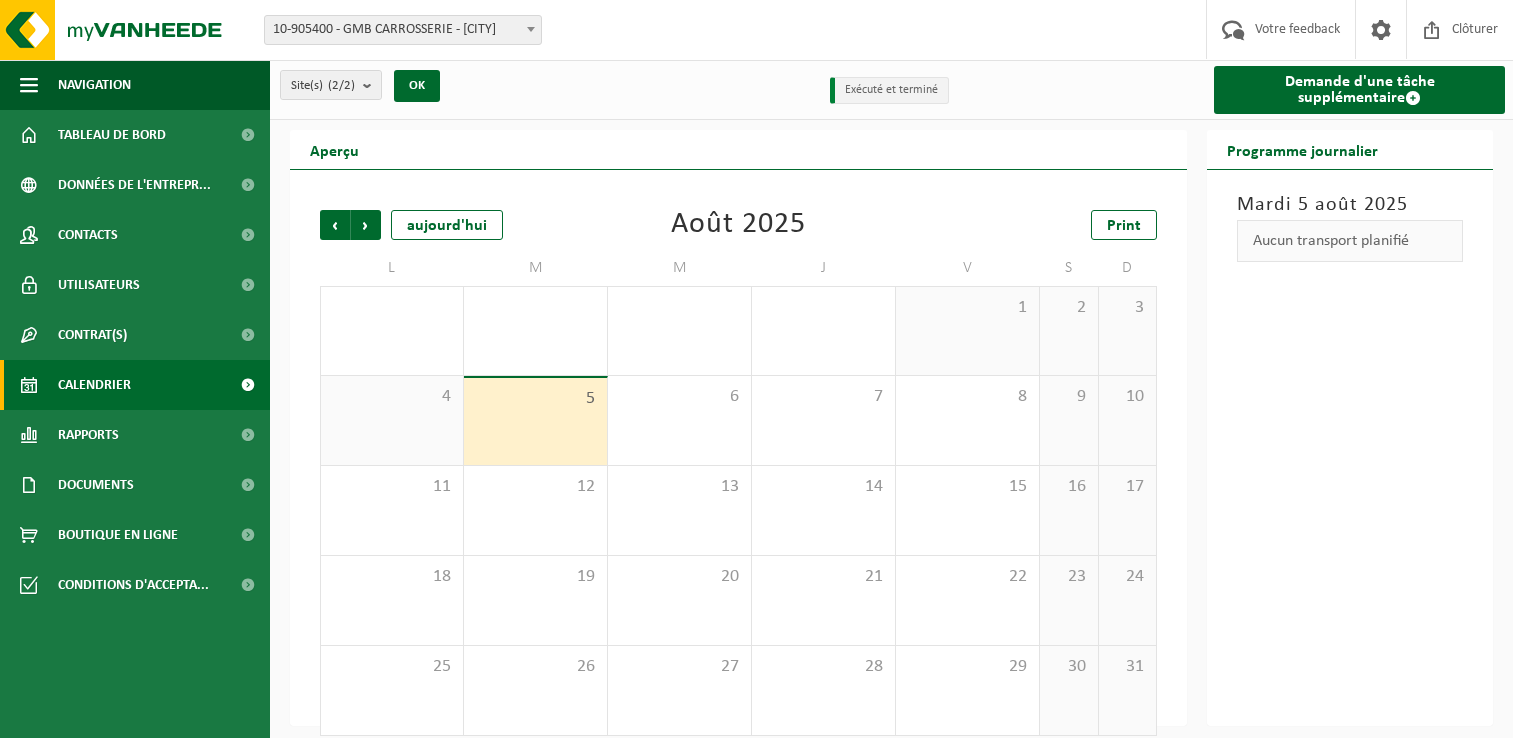 scroll, scrollTop: 0, scrollLeft: 0, axis: both 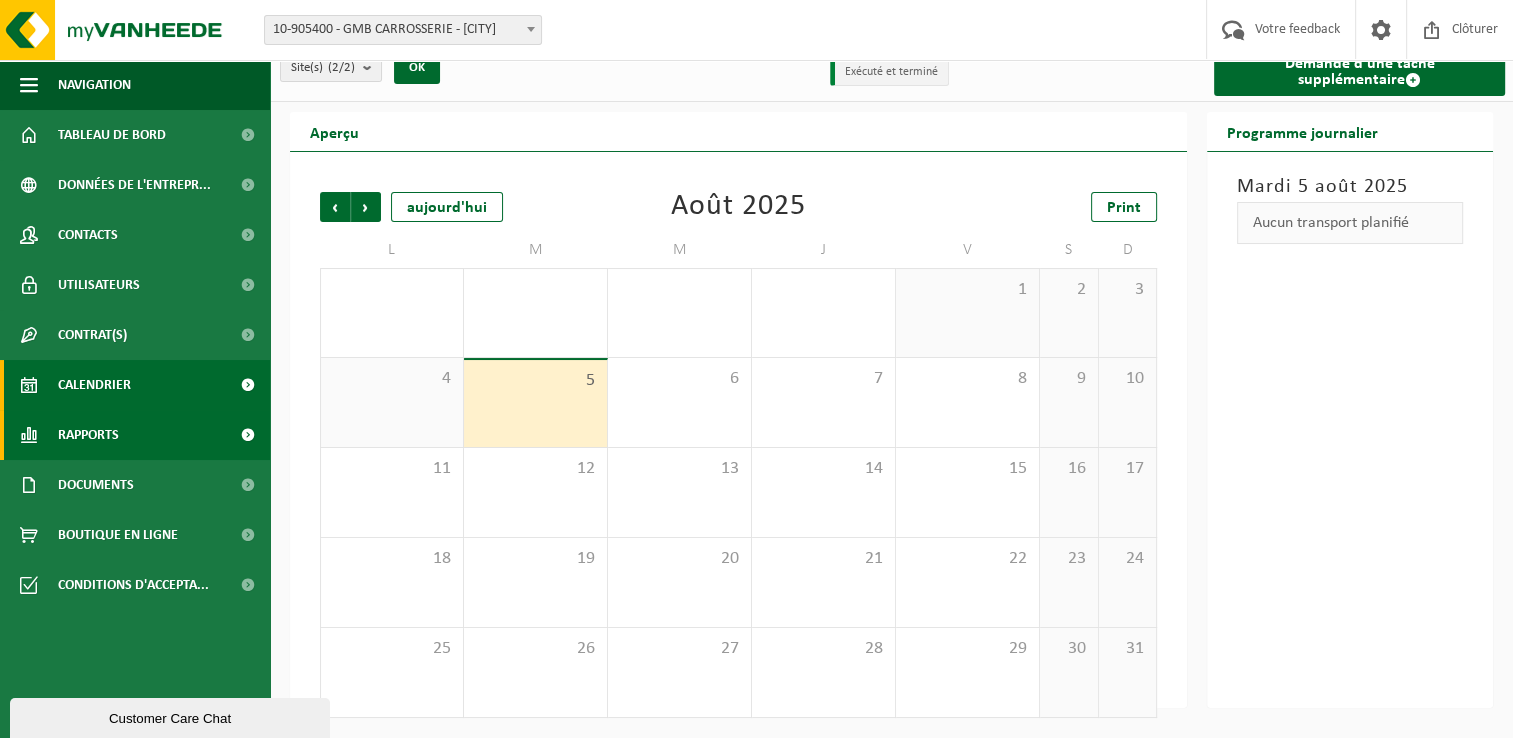 click on "Rapports" at bounding box center [135, 435] 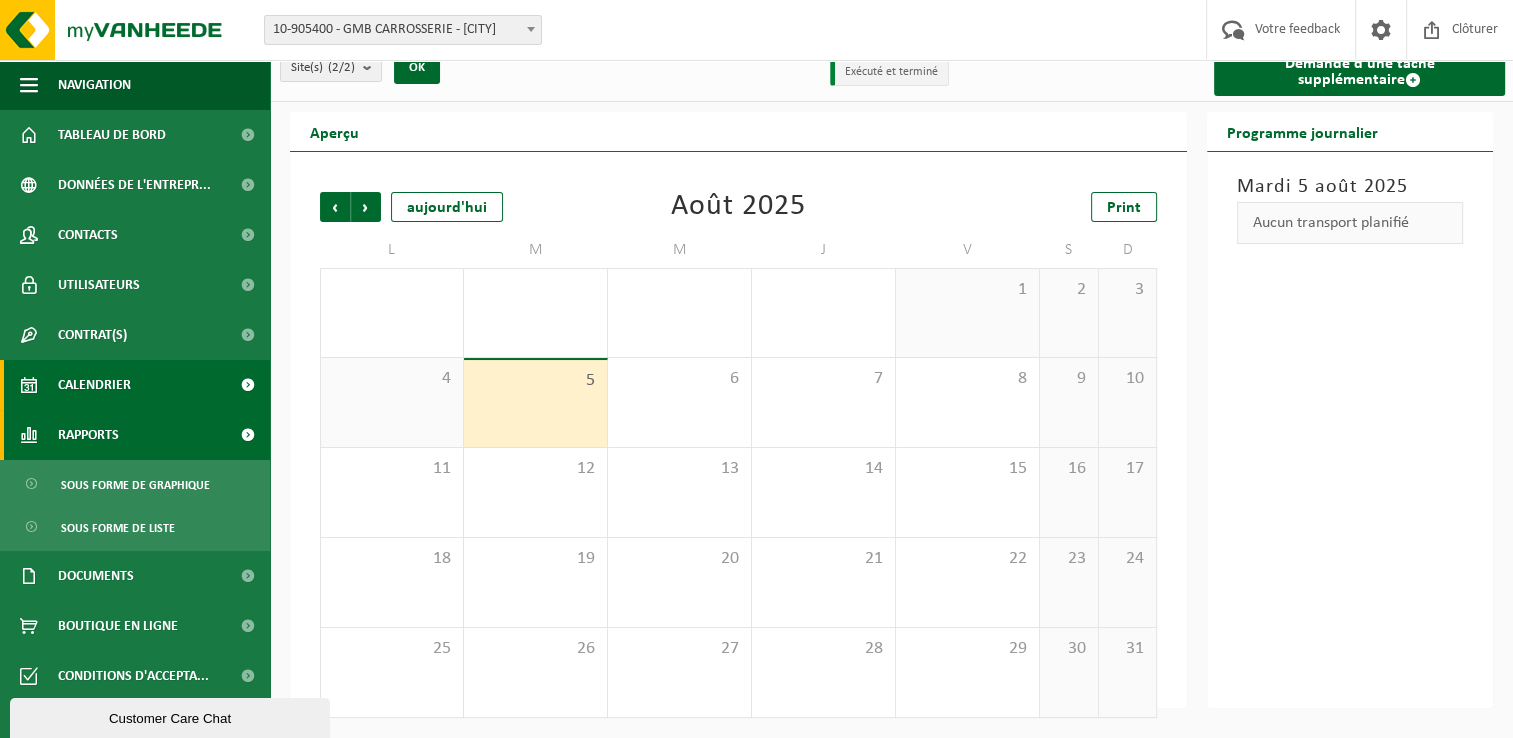 click on "Rapports" at bounding box center (135, 435) 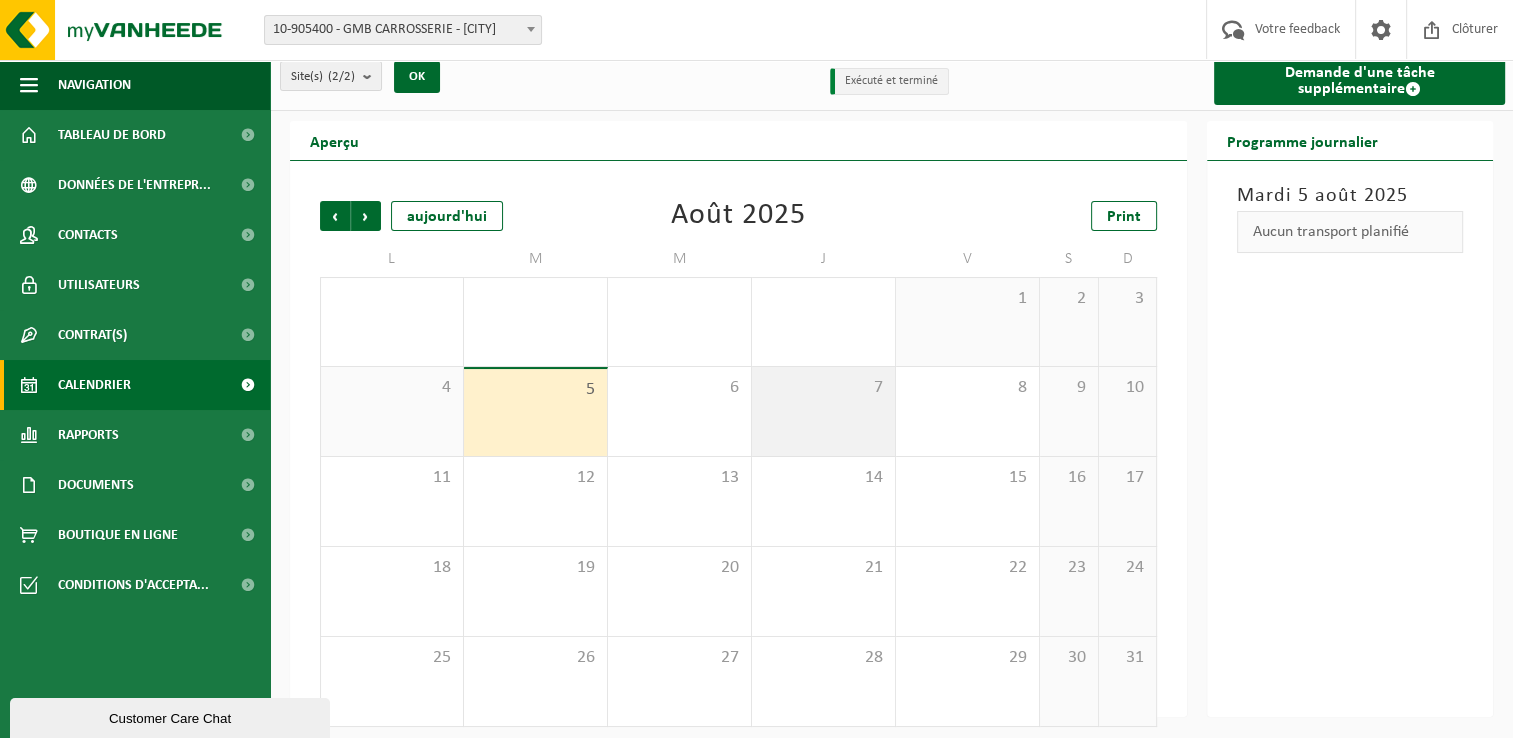 scroll, scrollTop: 0, scrollLeft: 0, axis: both 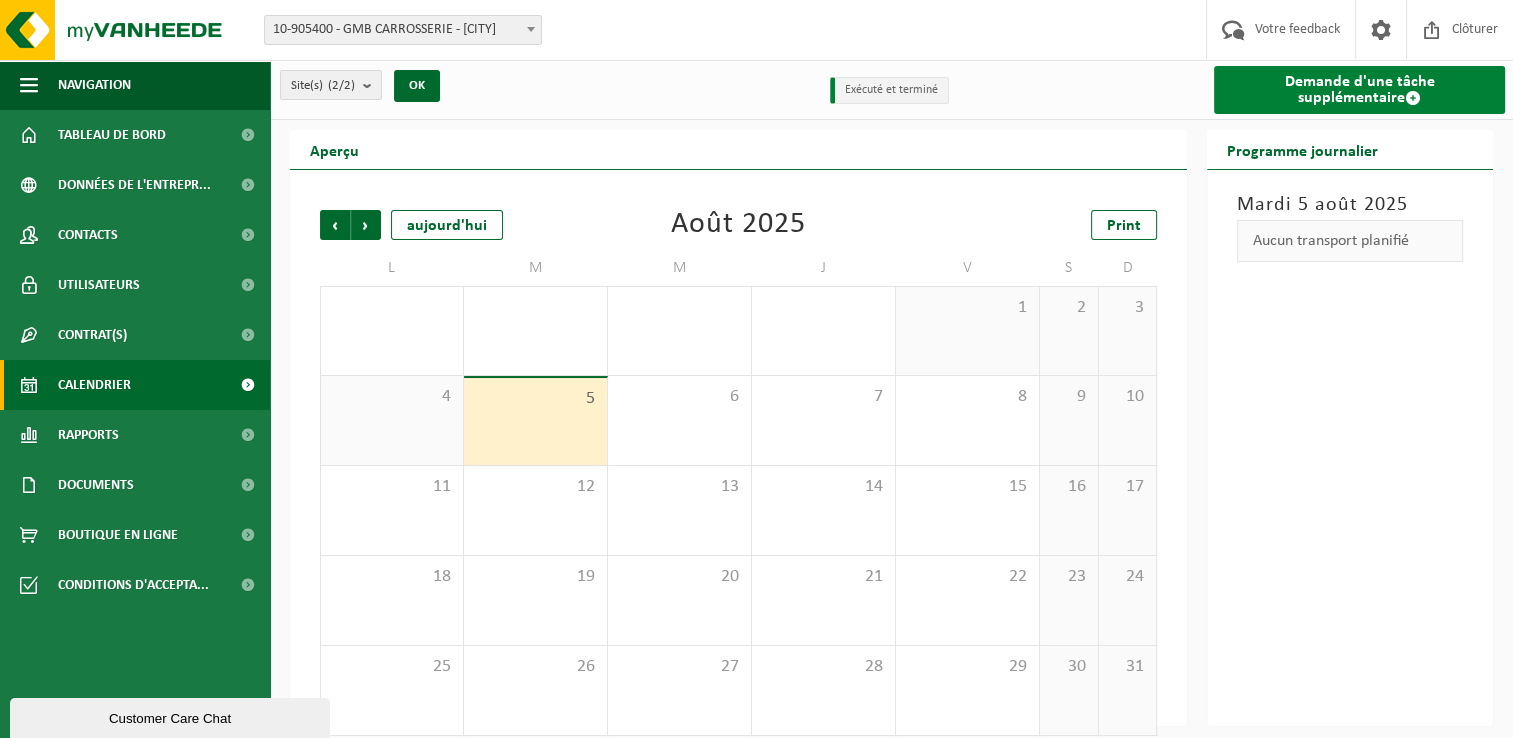 click on "Demande d'une tâche supplémentaire" at bounding box center (1359, 90) 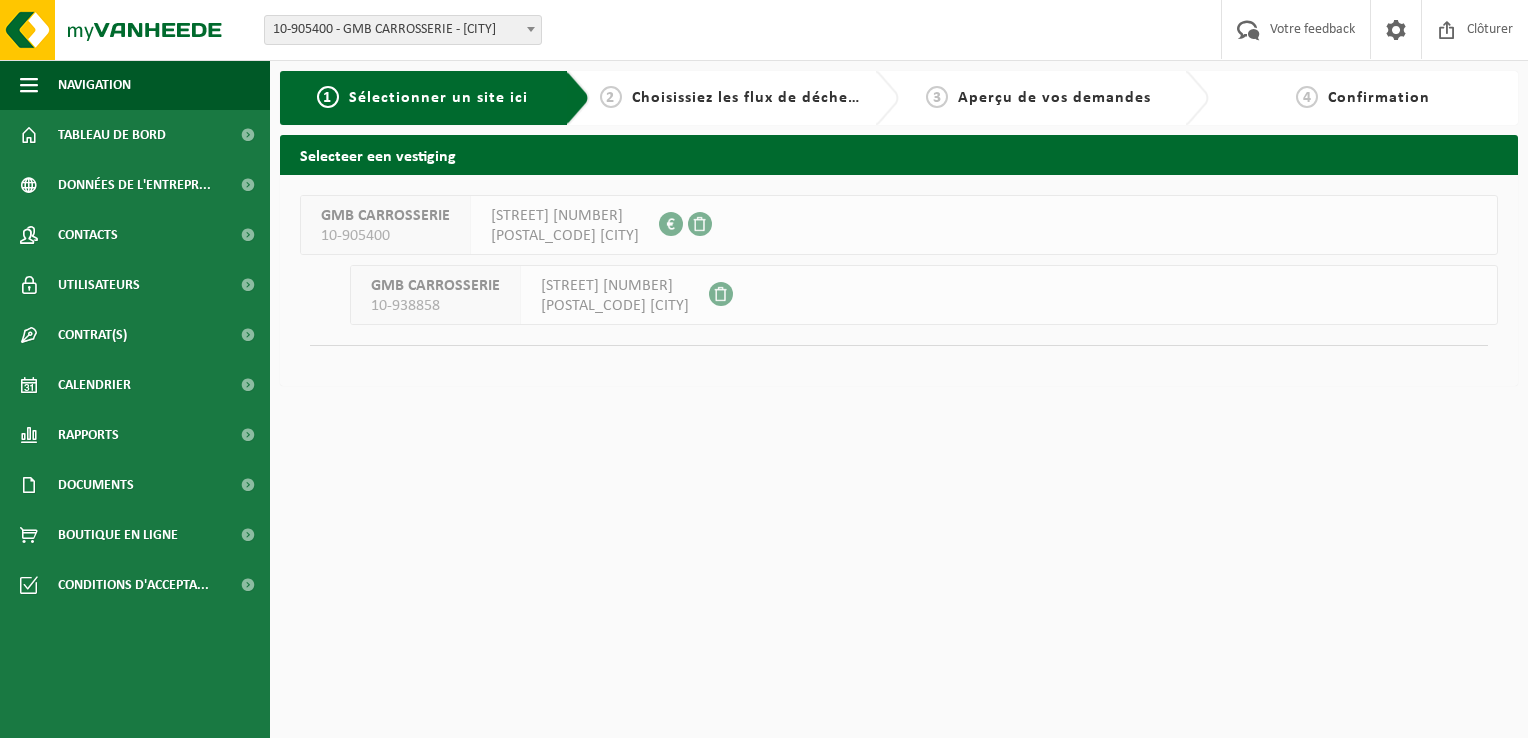 scroll, scrollTop: 0, scrollLeft: 0, axis: both 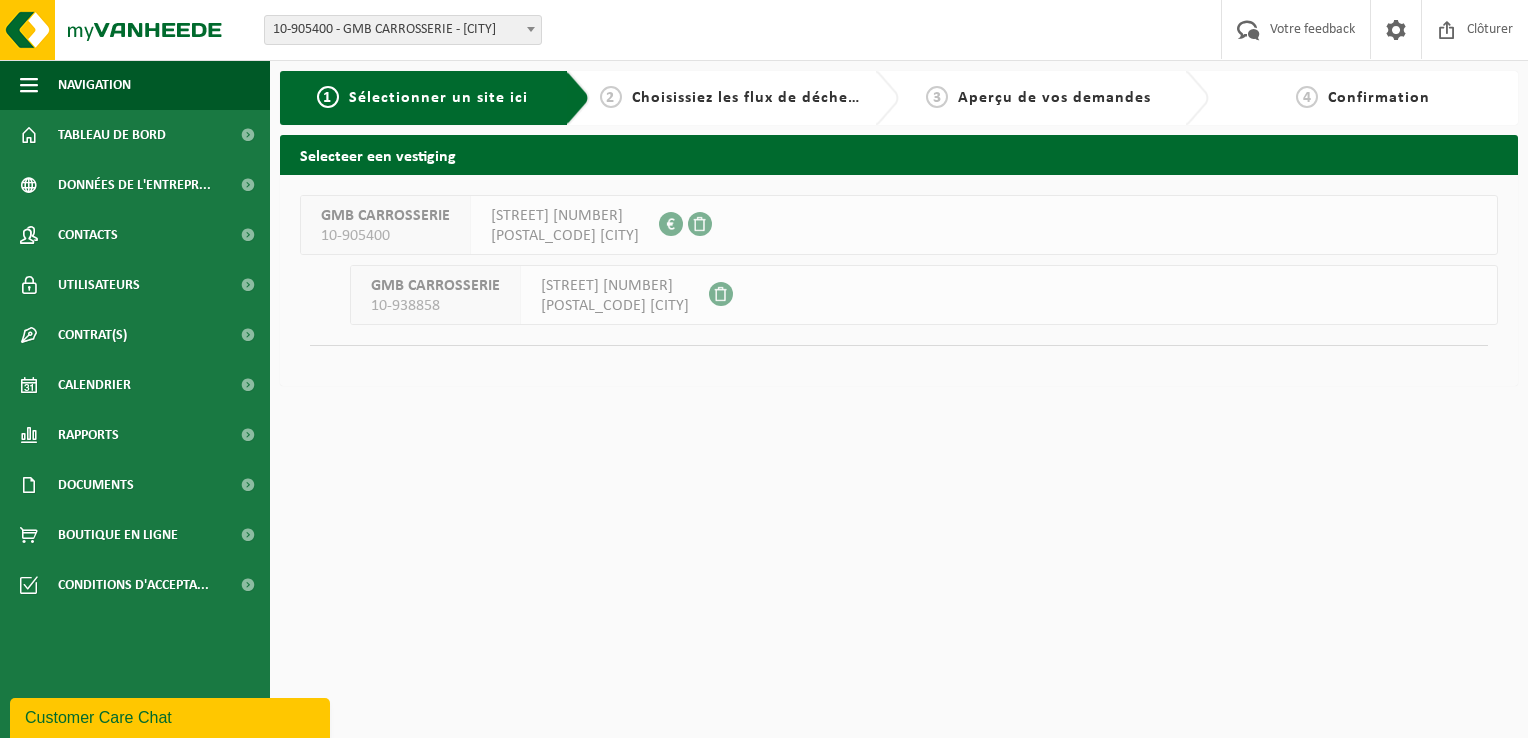 click on "4420 TILLEUR" at bounding box center [615, 306] 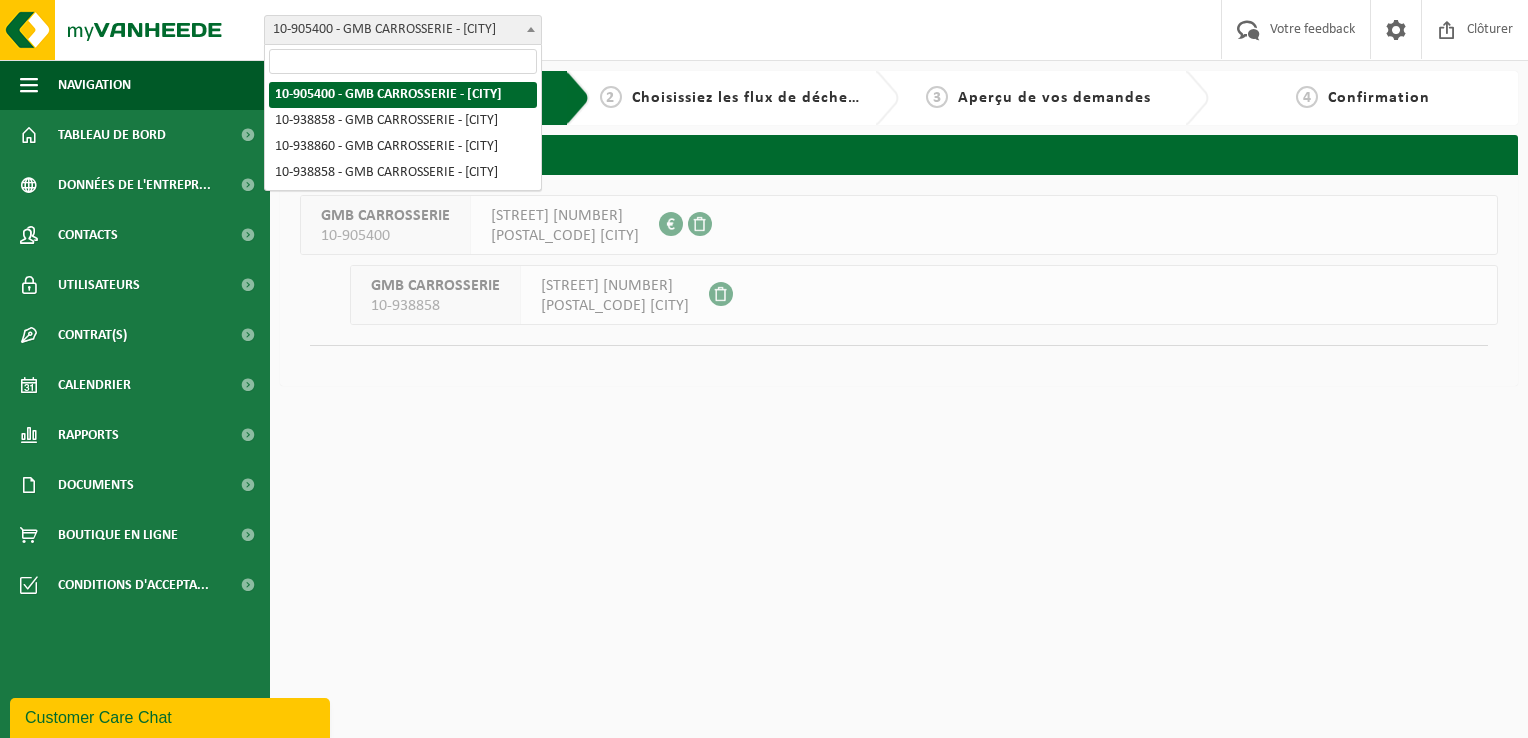 drag, startPoint x: 342, startPoint y: 21, endPoint x: 347, endPoint y: 34, distance: 13.928389 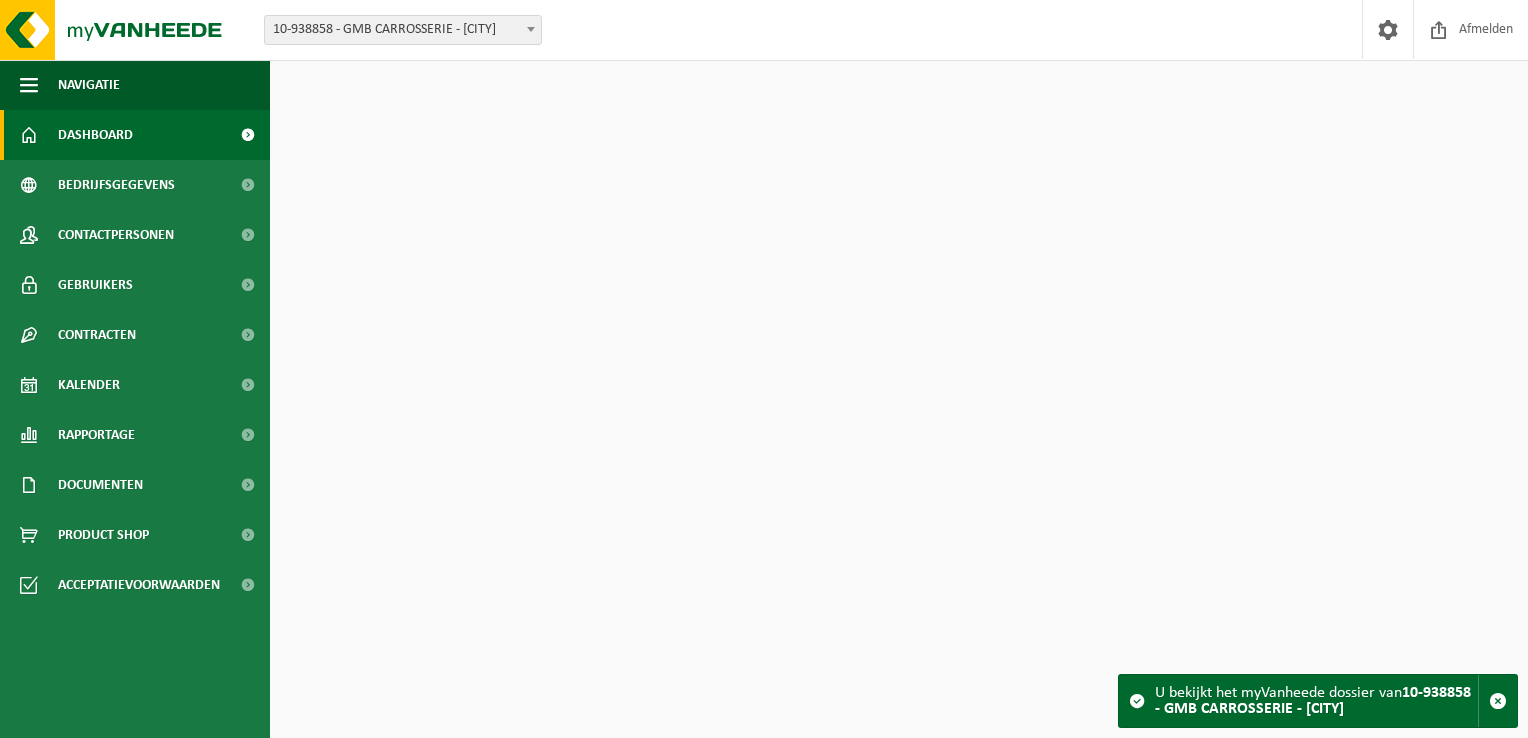 scroll, scrollTop: 0, scrollLeft: 0, axis: both 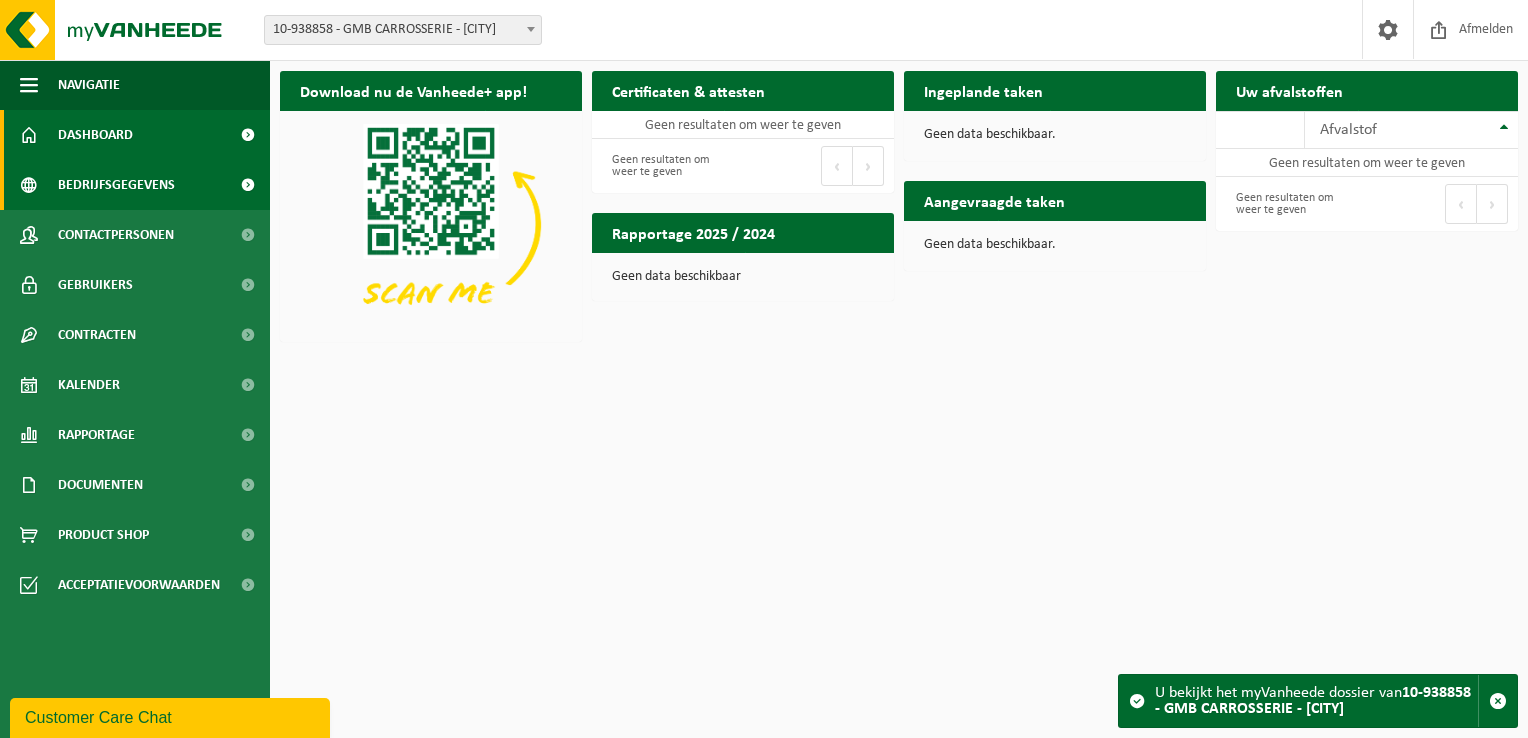 click on "Bedrijfsgegevens" at bounding box center (135, 185) 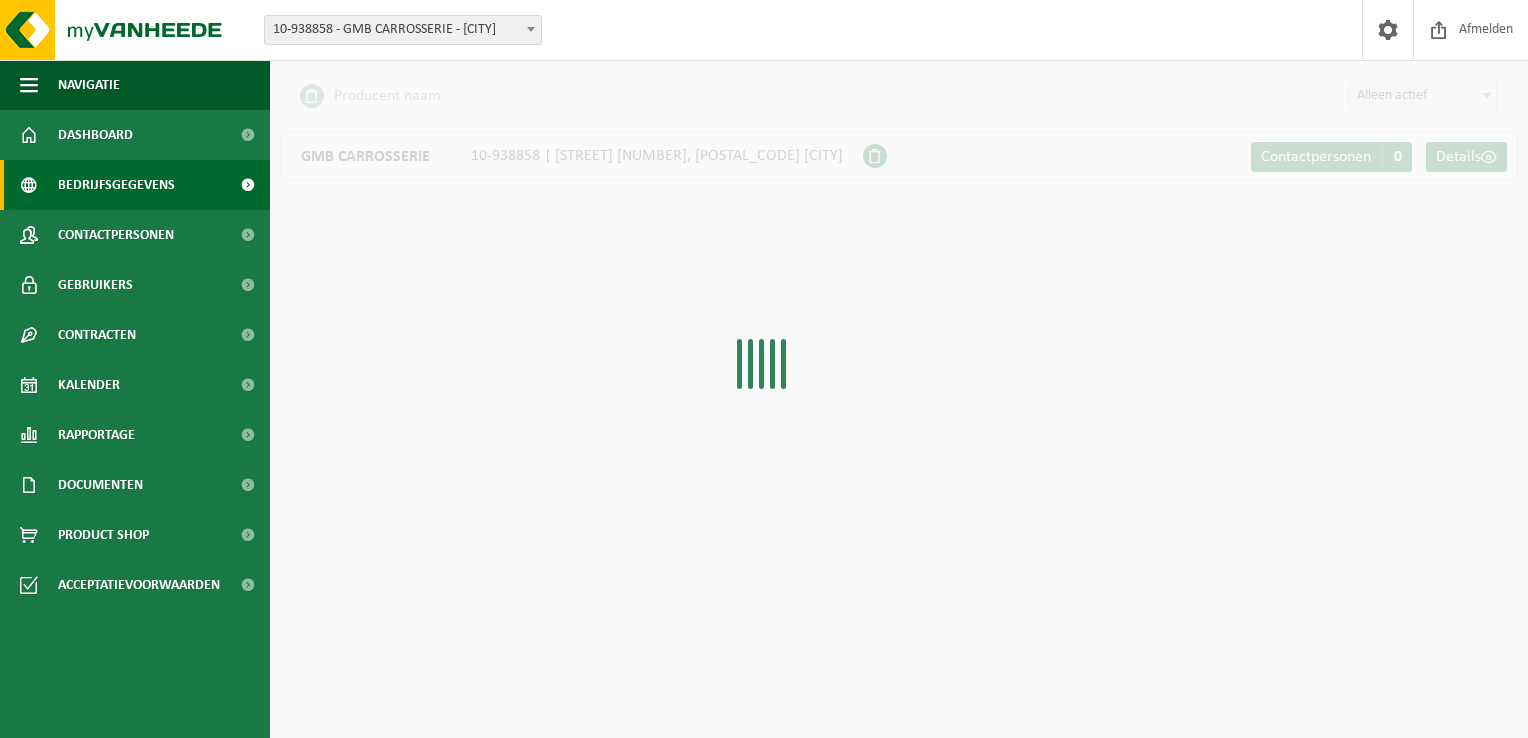 scroll, scrollTop: 0, scrollLeft: 0, axis: both 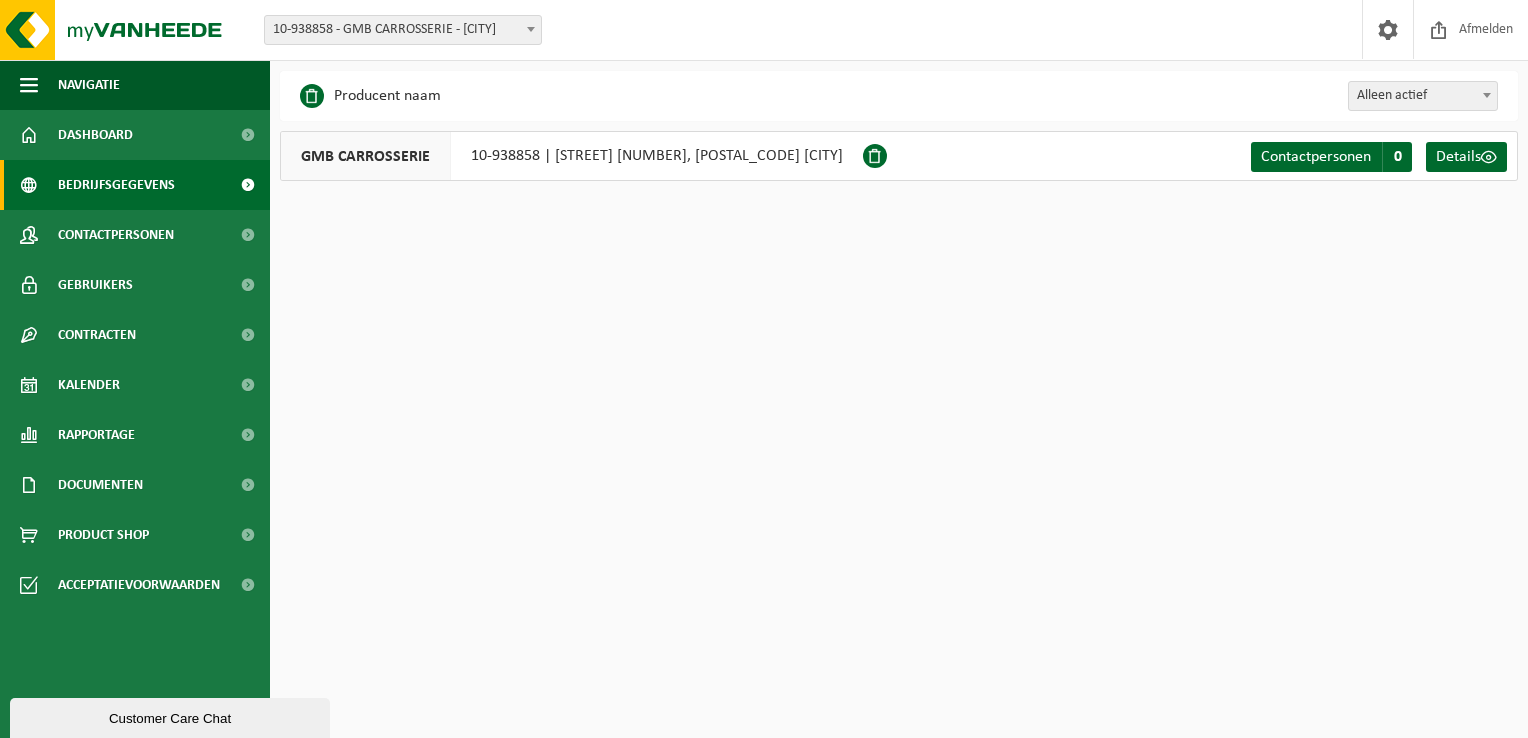 click on "Vestiging:       10-905400 - GMB CARROSSERIE - TILLEUR 10-938858 - GMB CARROSSERIE - TILLEUR 10-938860 - GMB CARROSSERIE - TILLEUR 10-938858 - GMB CARROSSERIE - TILLEUR   10-938858 - GMB CARROSSERIE - TILLEUR          Welkom  MARINE FASTRÉ               Afmelden" at bounding box center [764, 30] 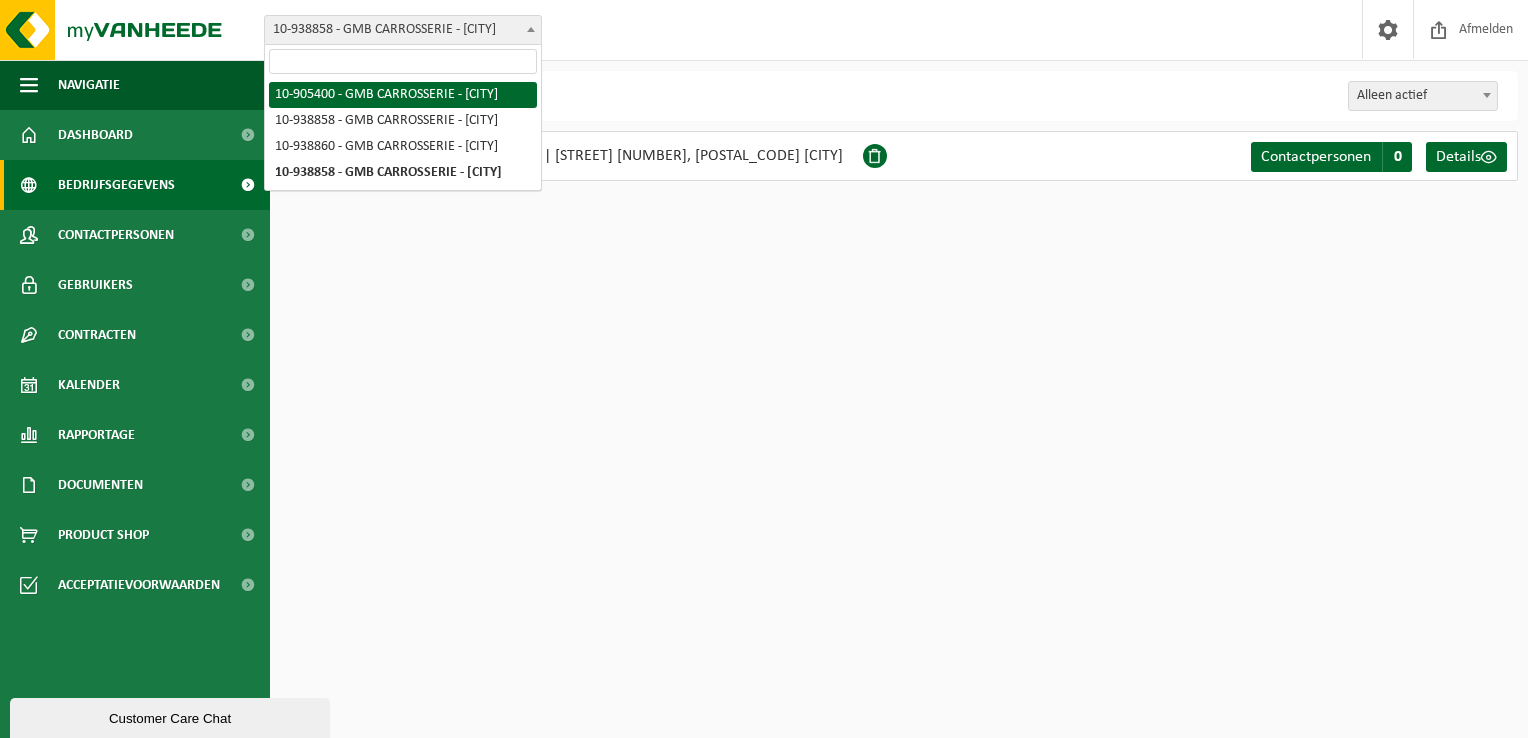 select on "125529" 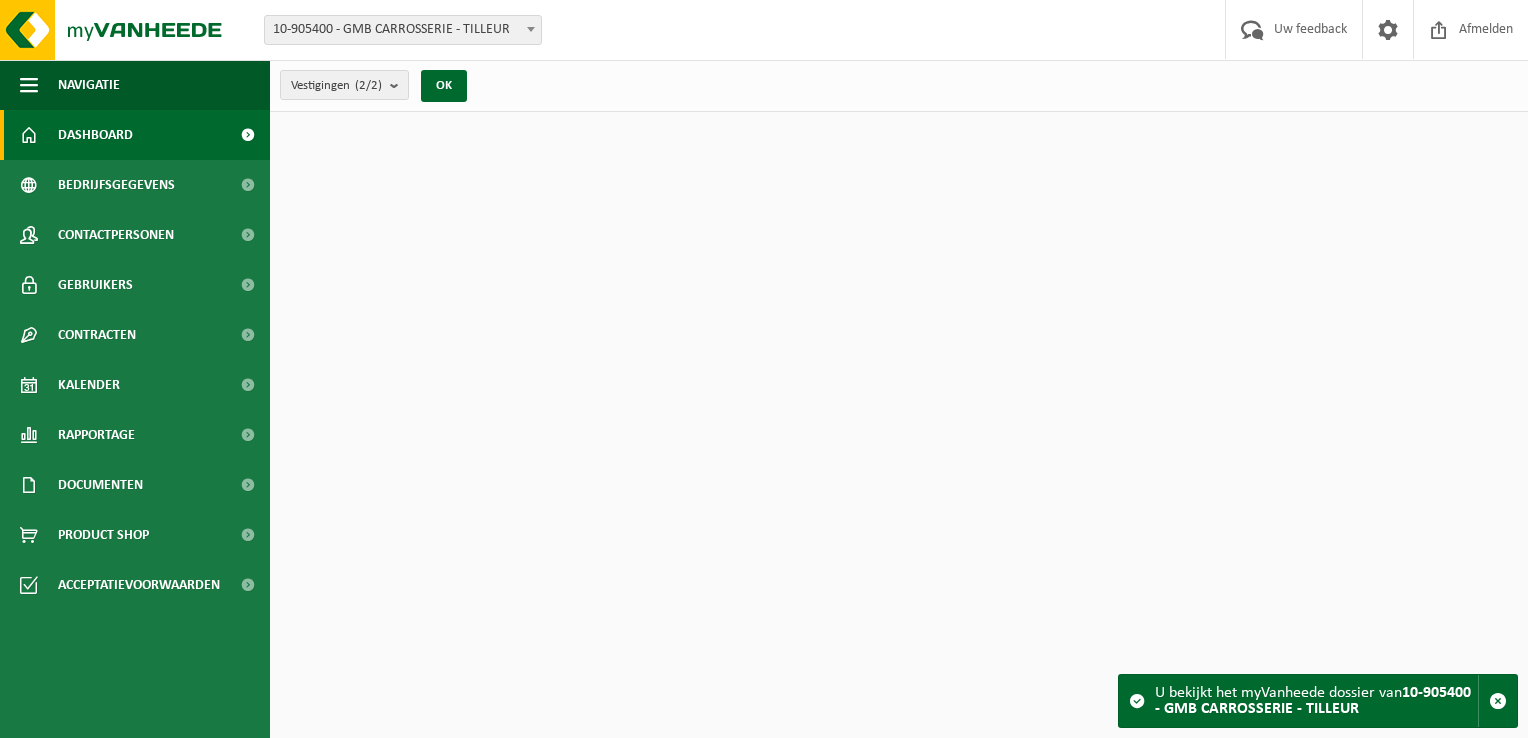 scroll, scrollTop: 0, scrollLeft: 0, axis: both 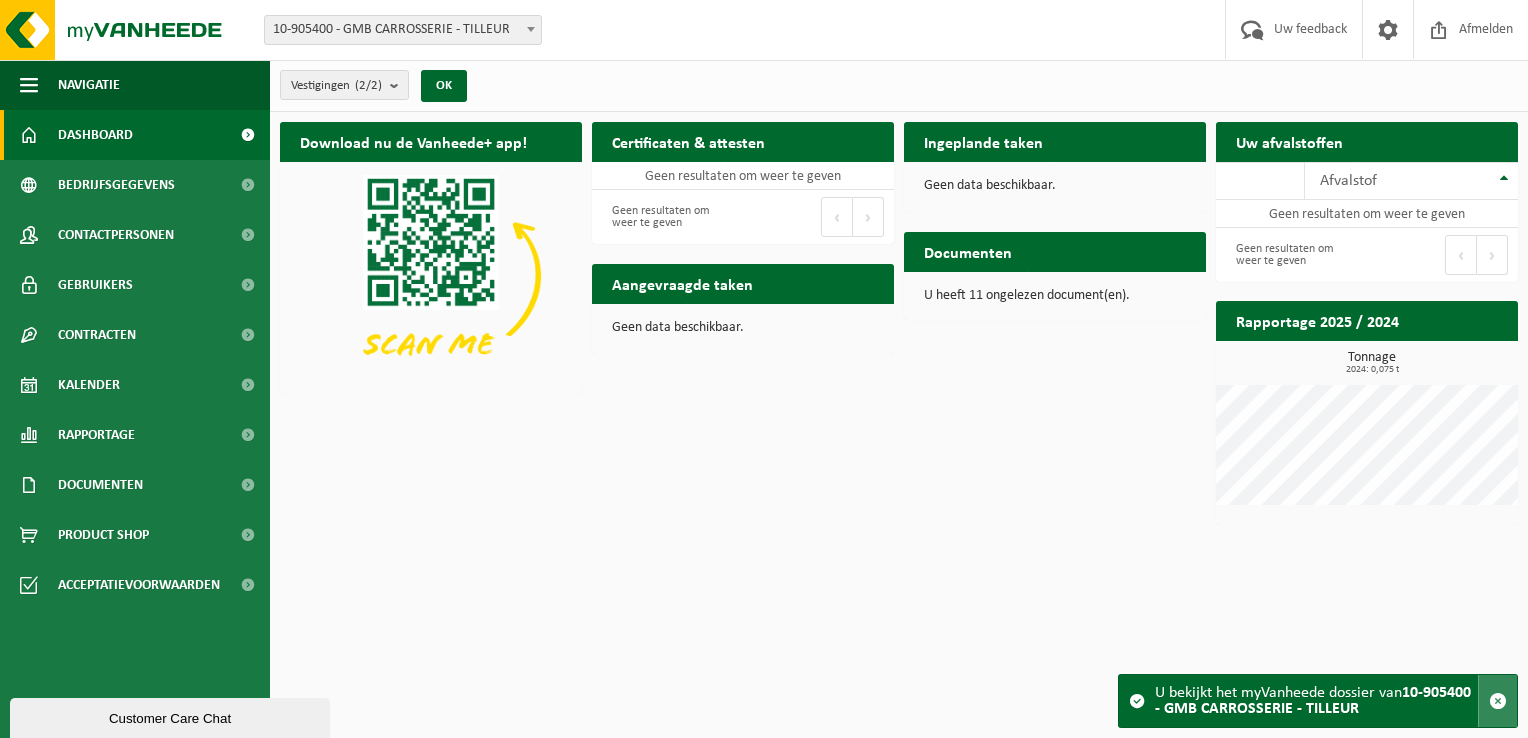 click at bounding box center [1498, 701] 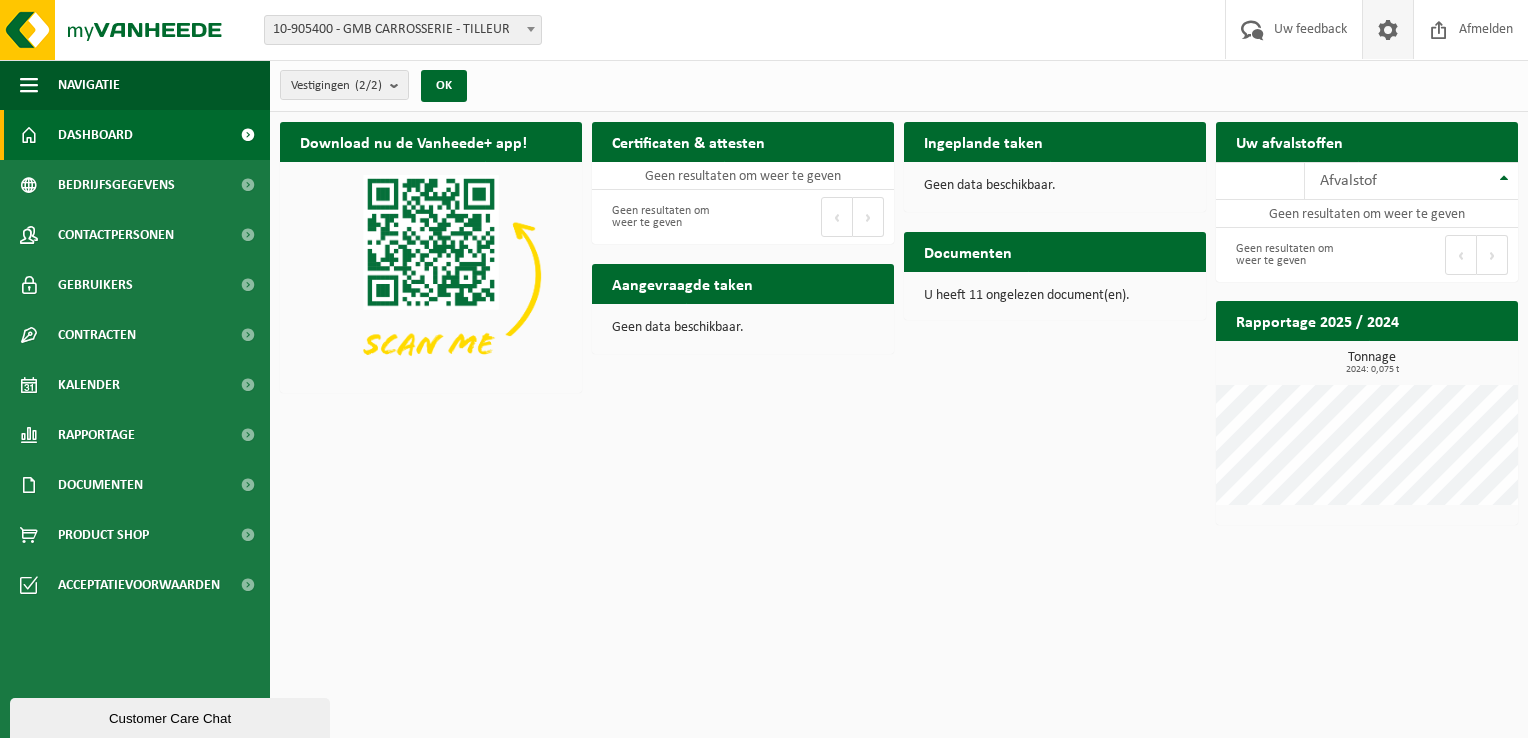 click at bounding box center (1387, 29) 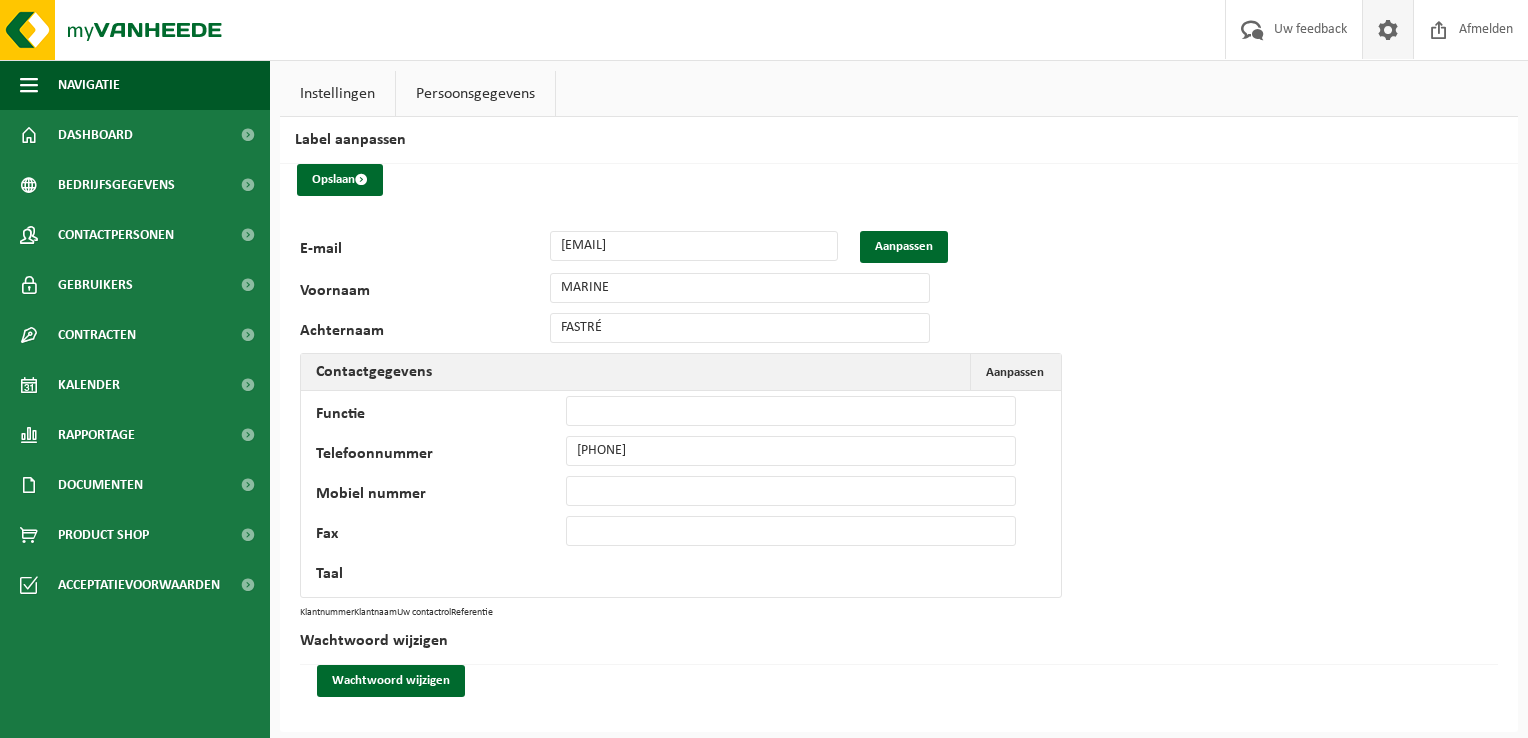 scroll, scrollTop: 0, scrollLeft: 0, axis: both 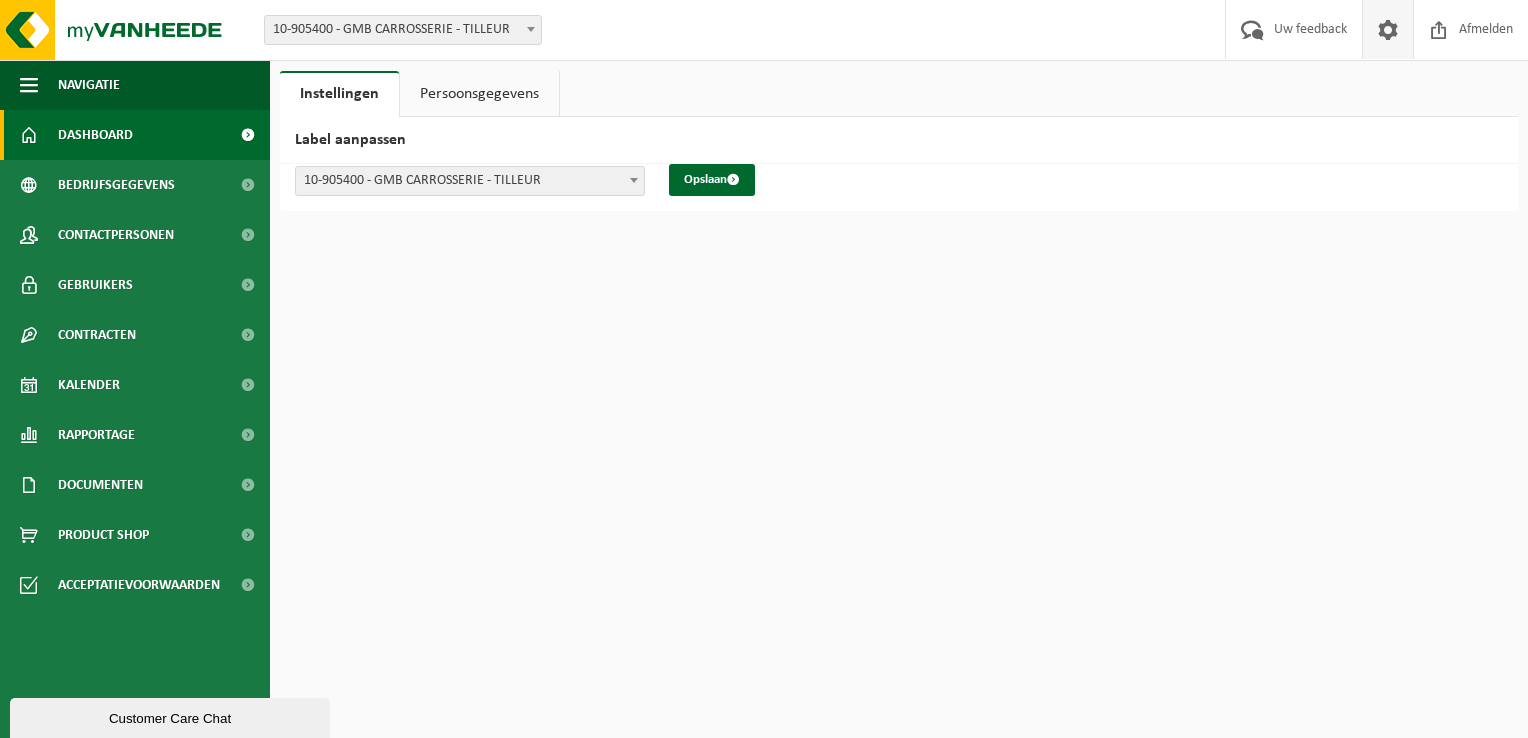 click on "Dashboard" at bounding box center (135, 135) 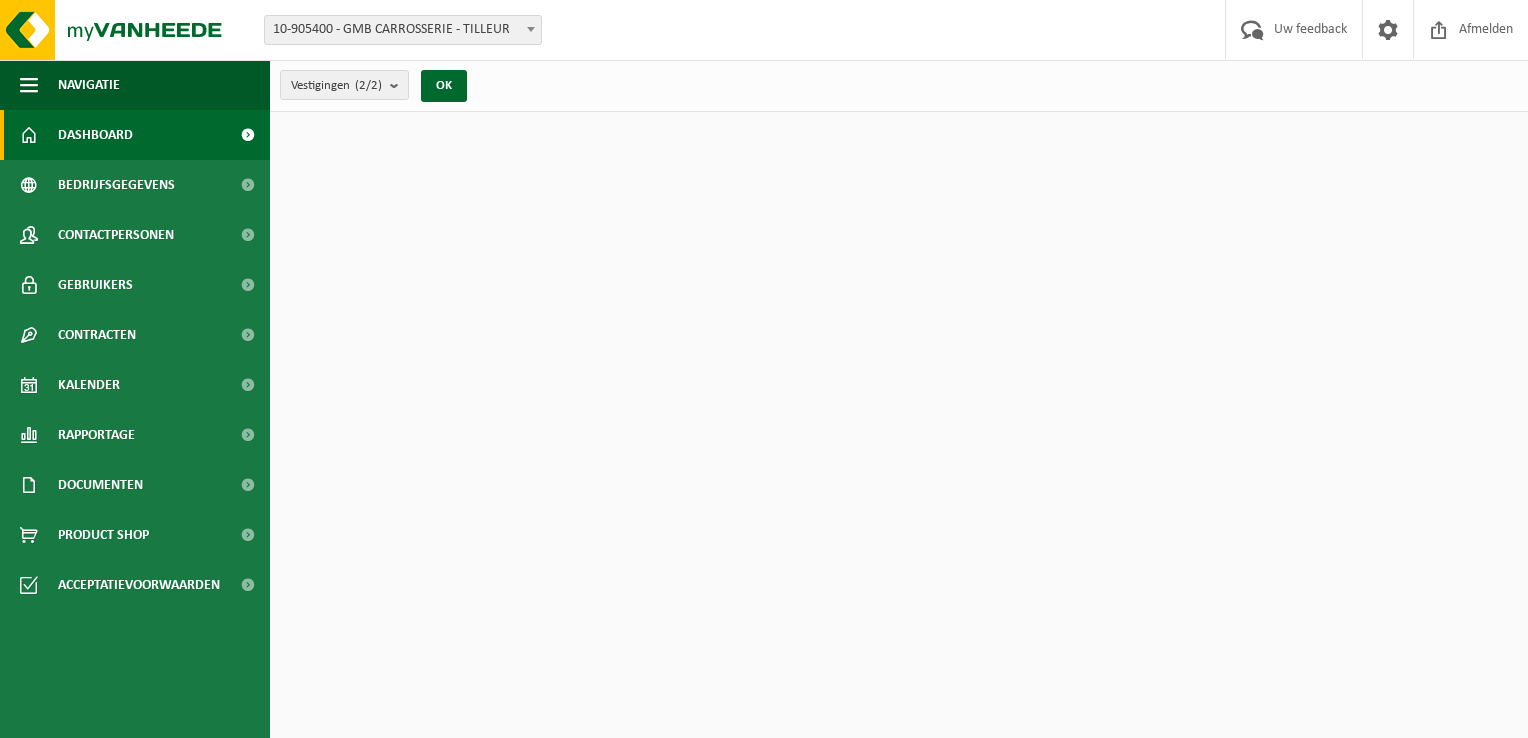 scroll, scrollTop: 0, scrollLeft: 0, axis: both 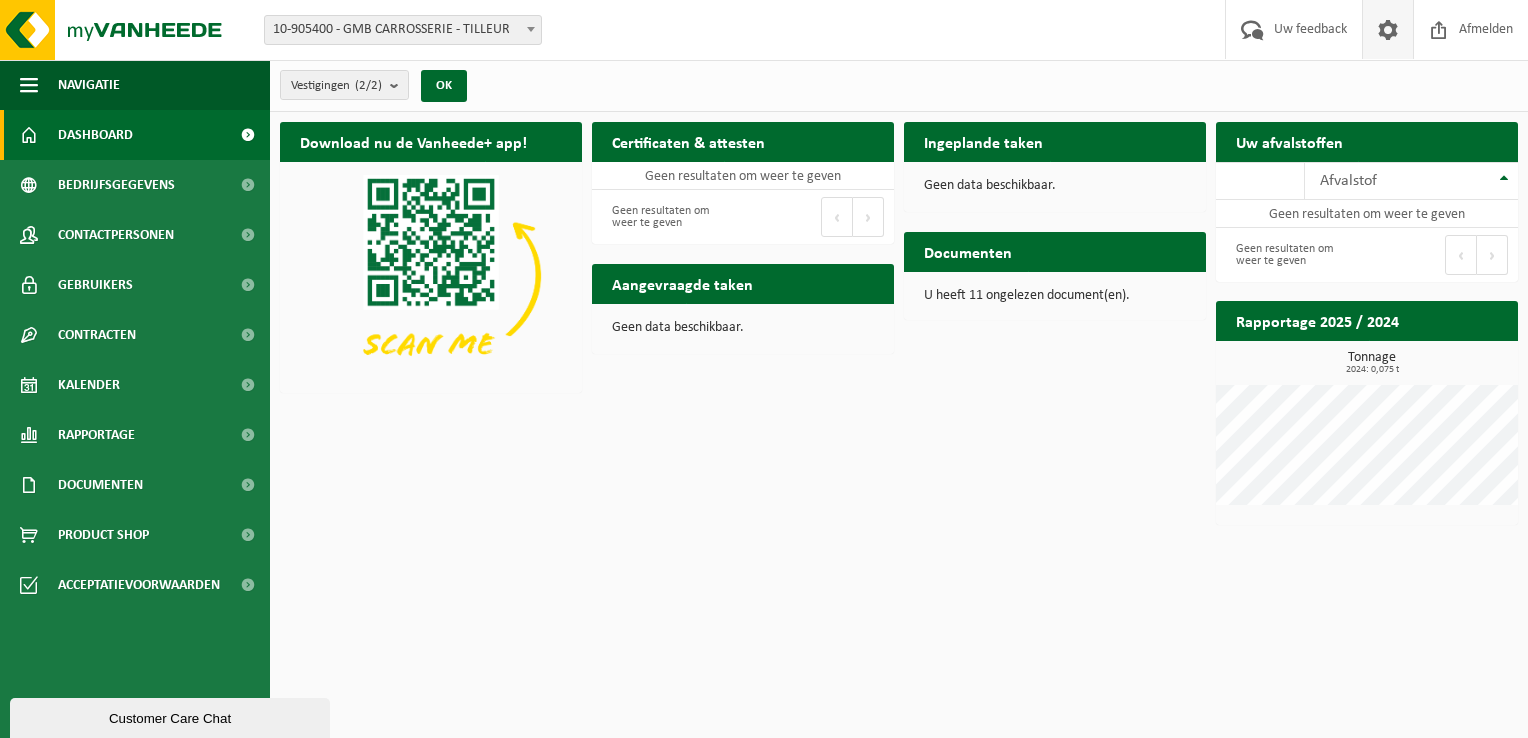 click at bounding box center [1388, 29] 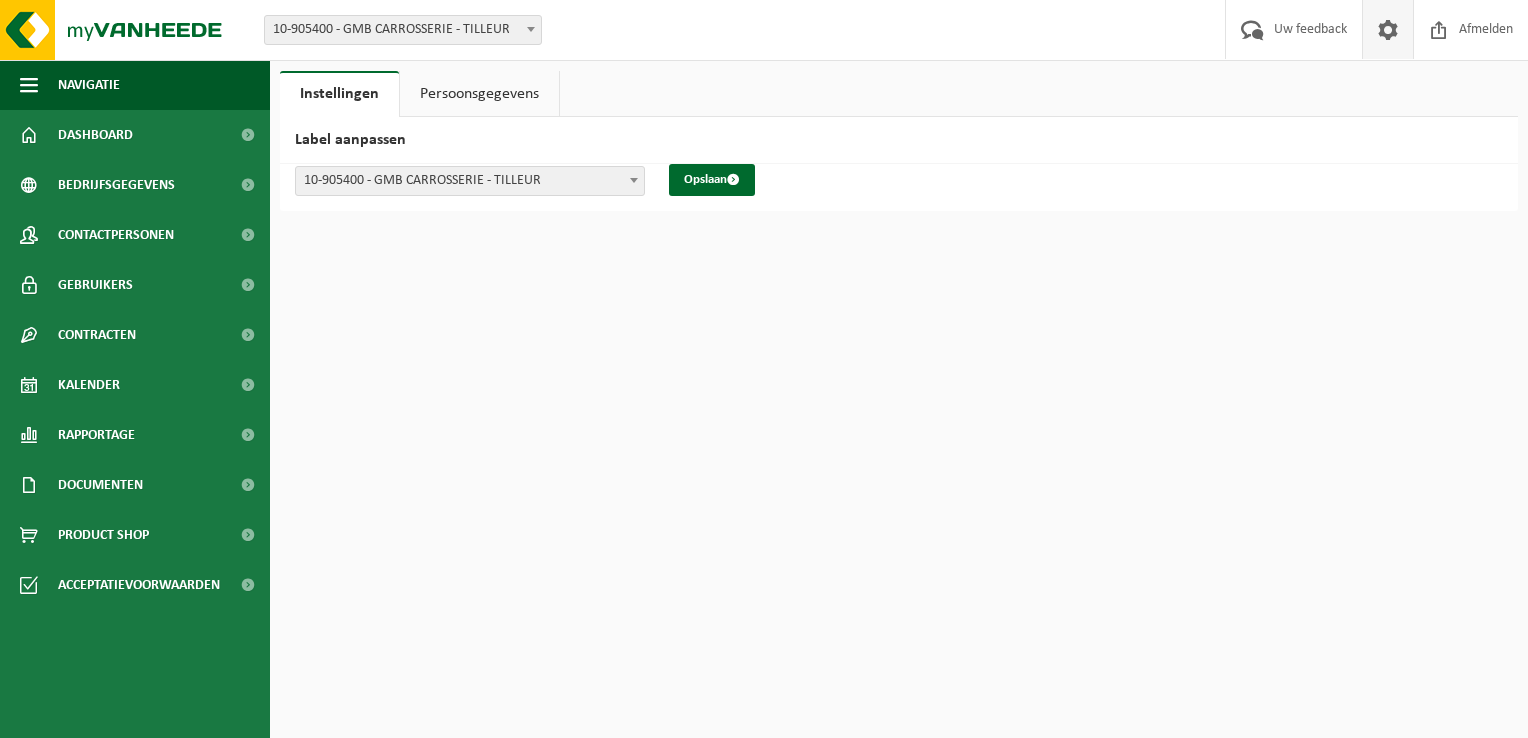 scroll, scrollTop: 0, scrollLeft: 0, axis: both 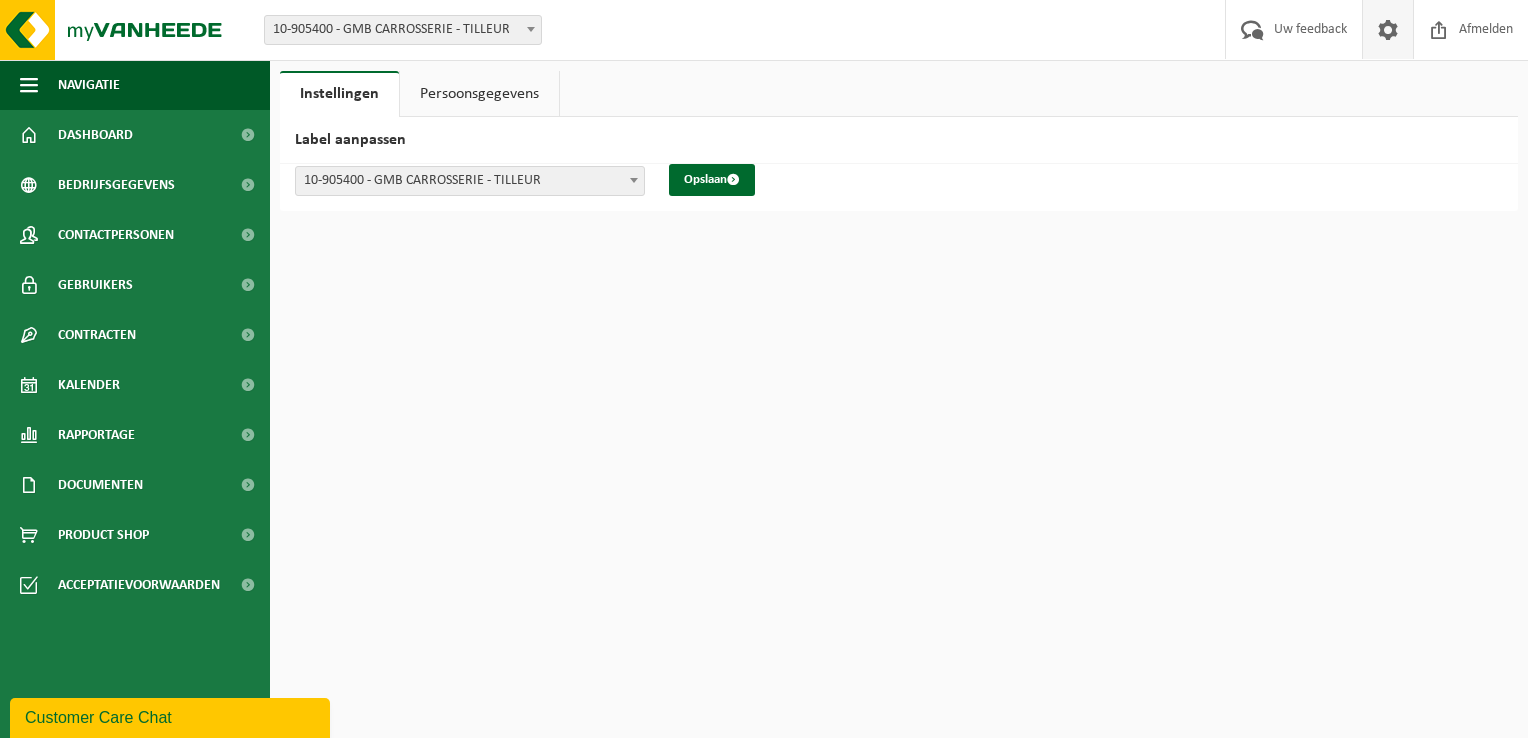 click on "Navigatie" at bounding box center (135, 85) 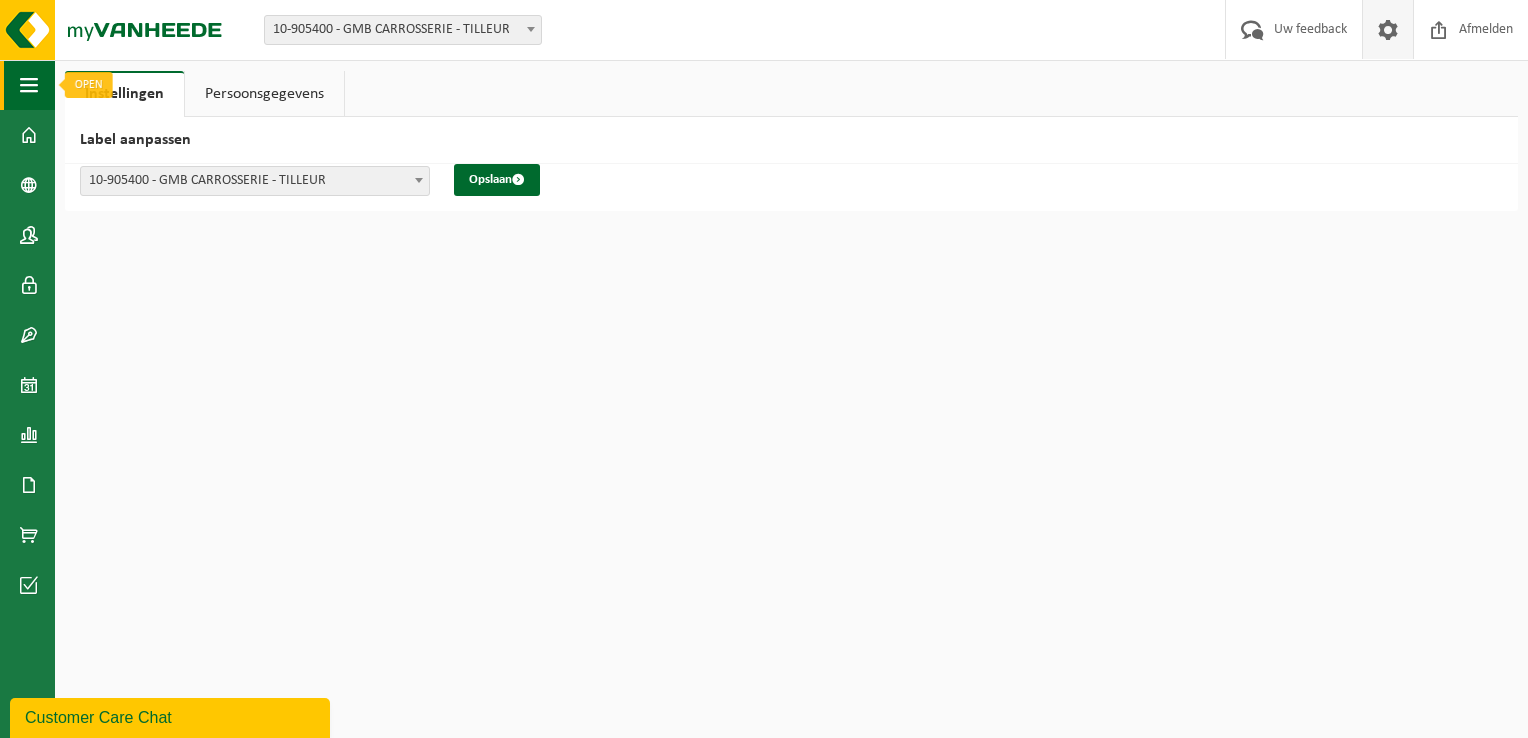 click on "Navigatie" at bounding box center [27, 85] 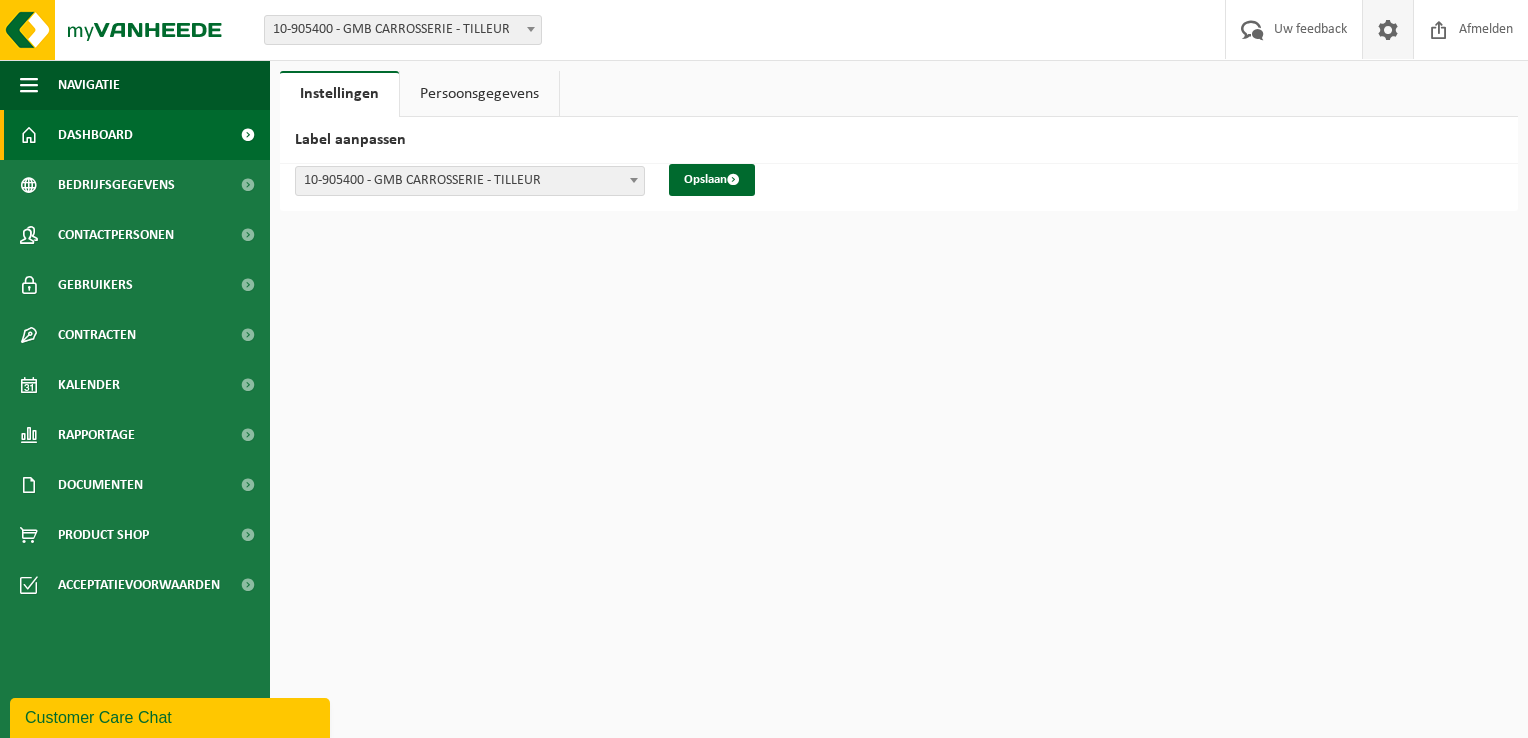 click on "Dashboard" at bounding box center [95, 135] 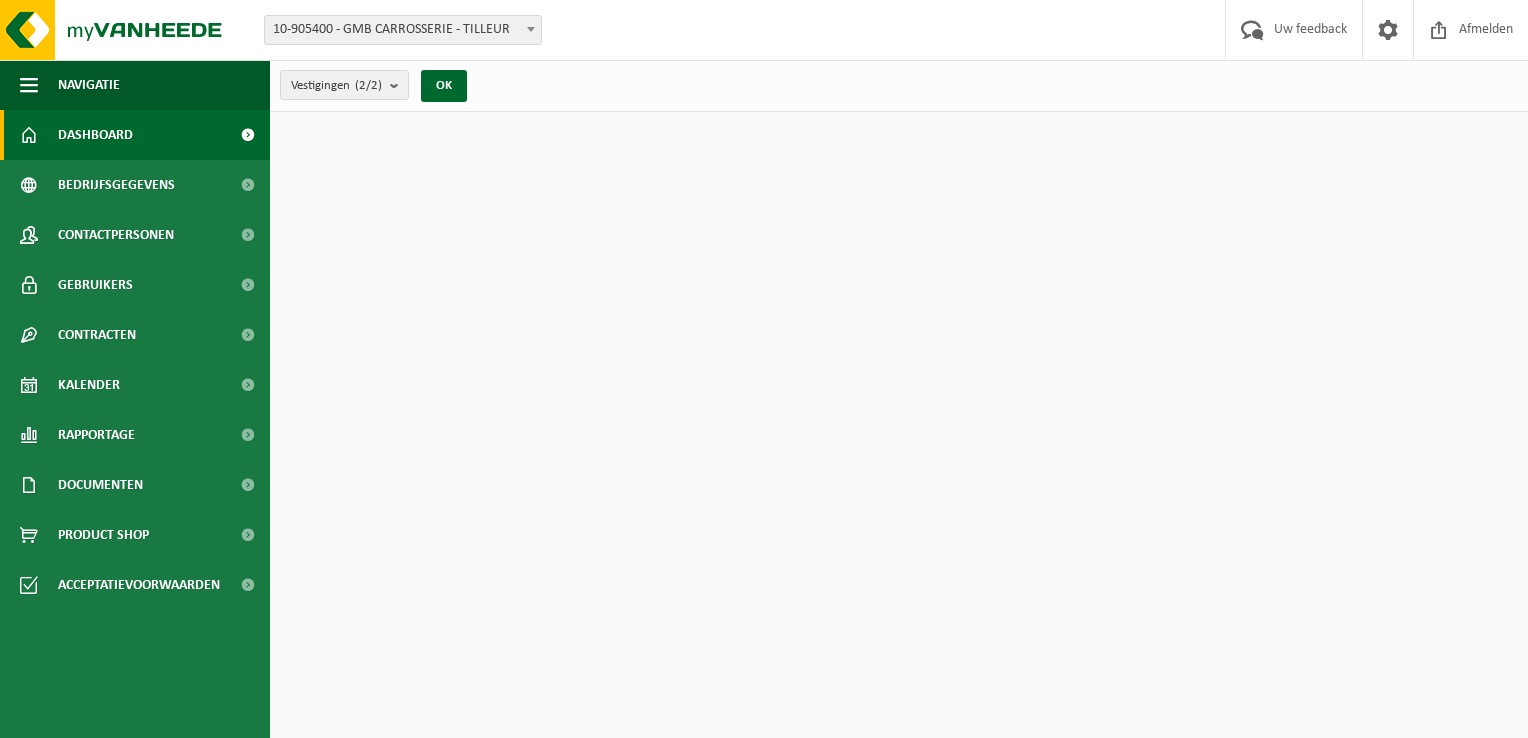 scroll, scrollTop: 0, scrollLeft: 0, axis: both 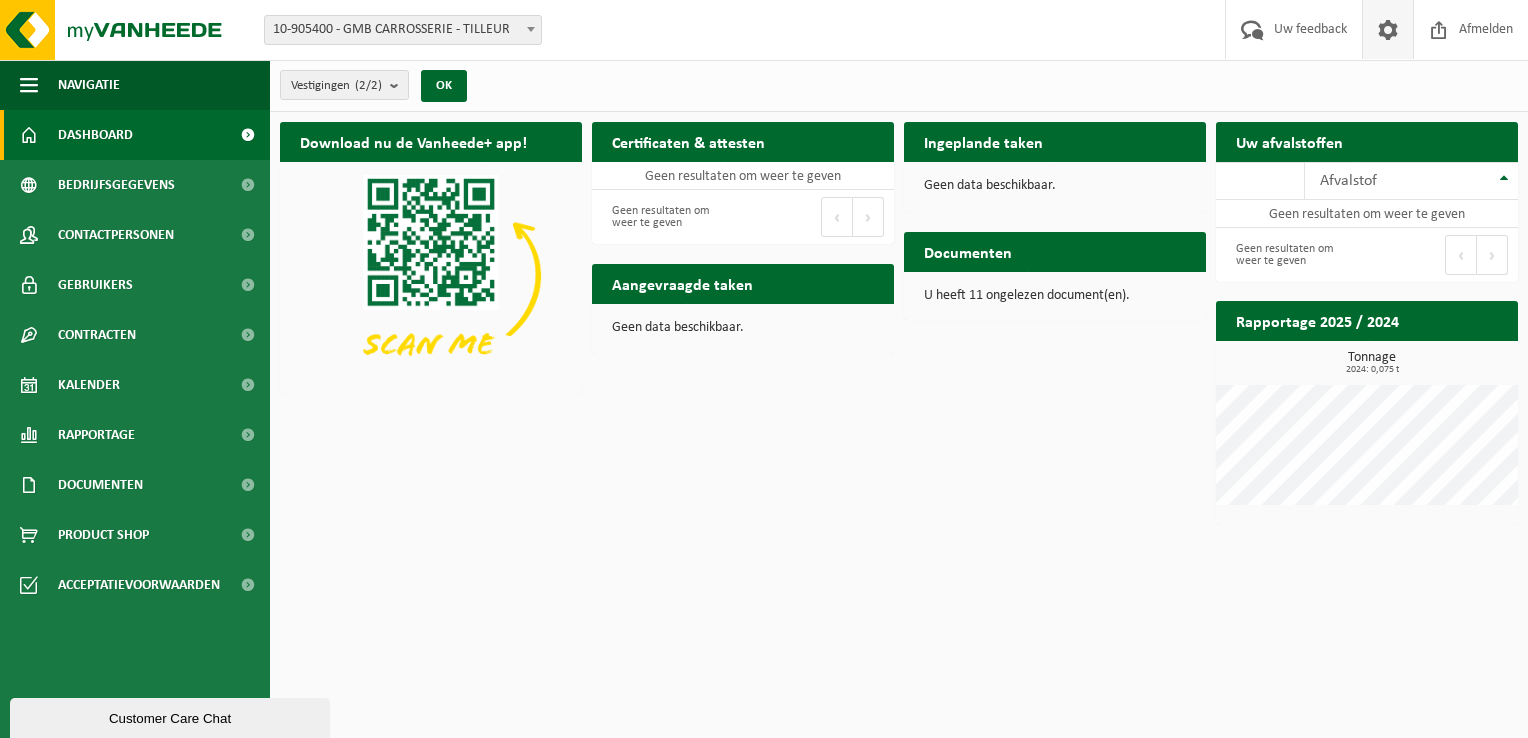 click at bounding box center (1388, 29) 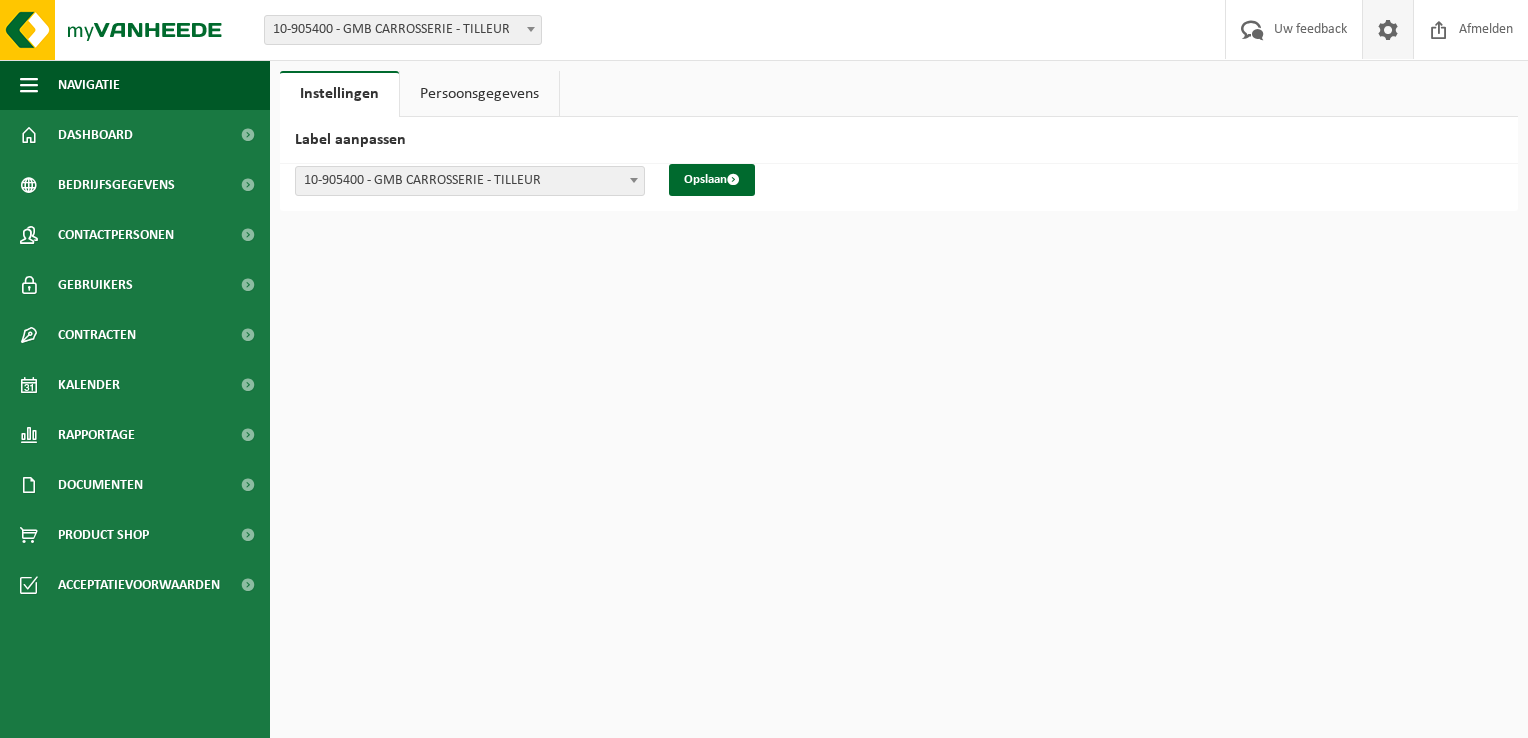 scroll, scrollTop: 0, scrollLeft: 0, axis: both 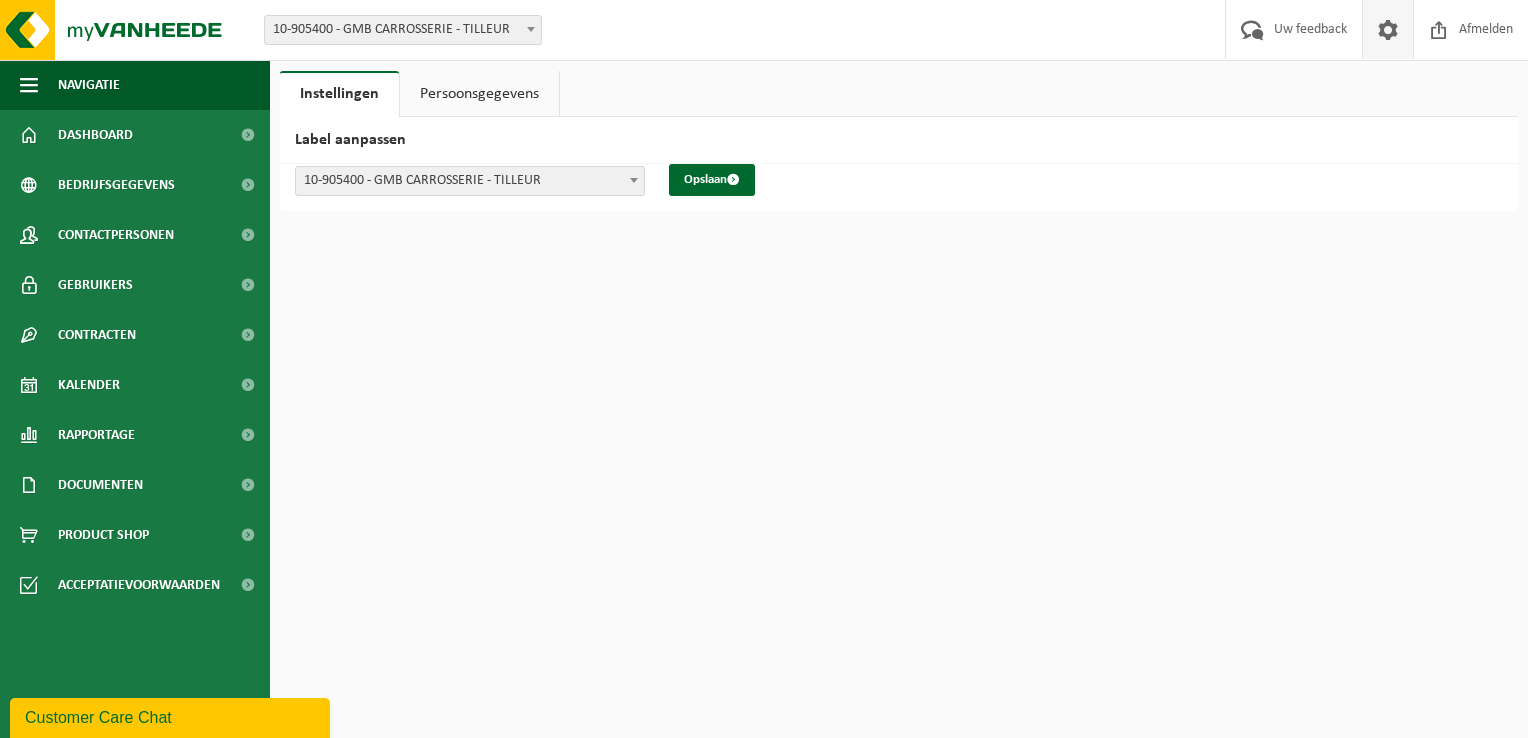 click at bounding box center [1388, 29] 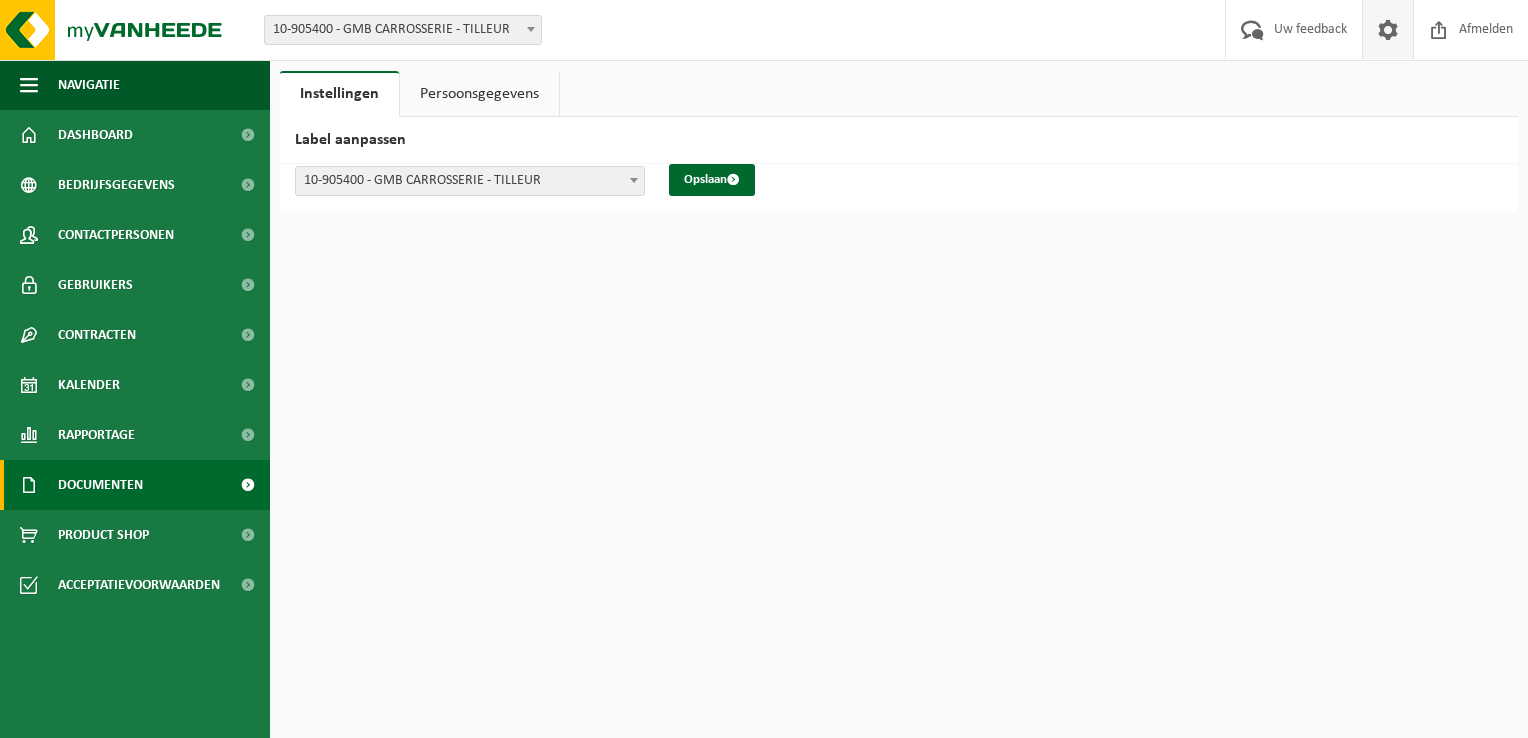 scroll, scrollTop: 0, scrollLeft: 0, axis: both 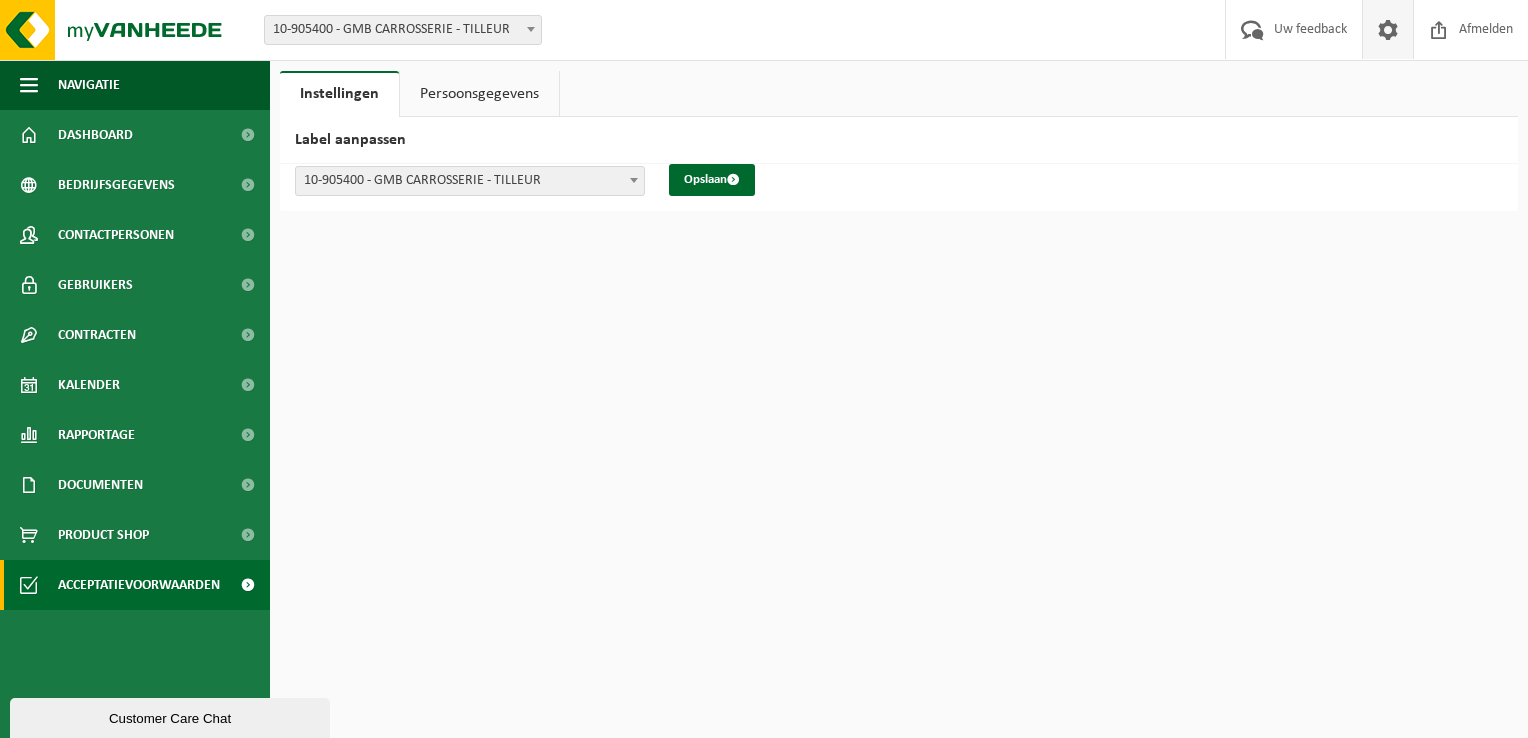 click on "Acceptatievoorwaarden" at bounding box center [139, 585] 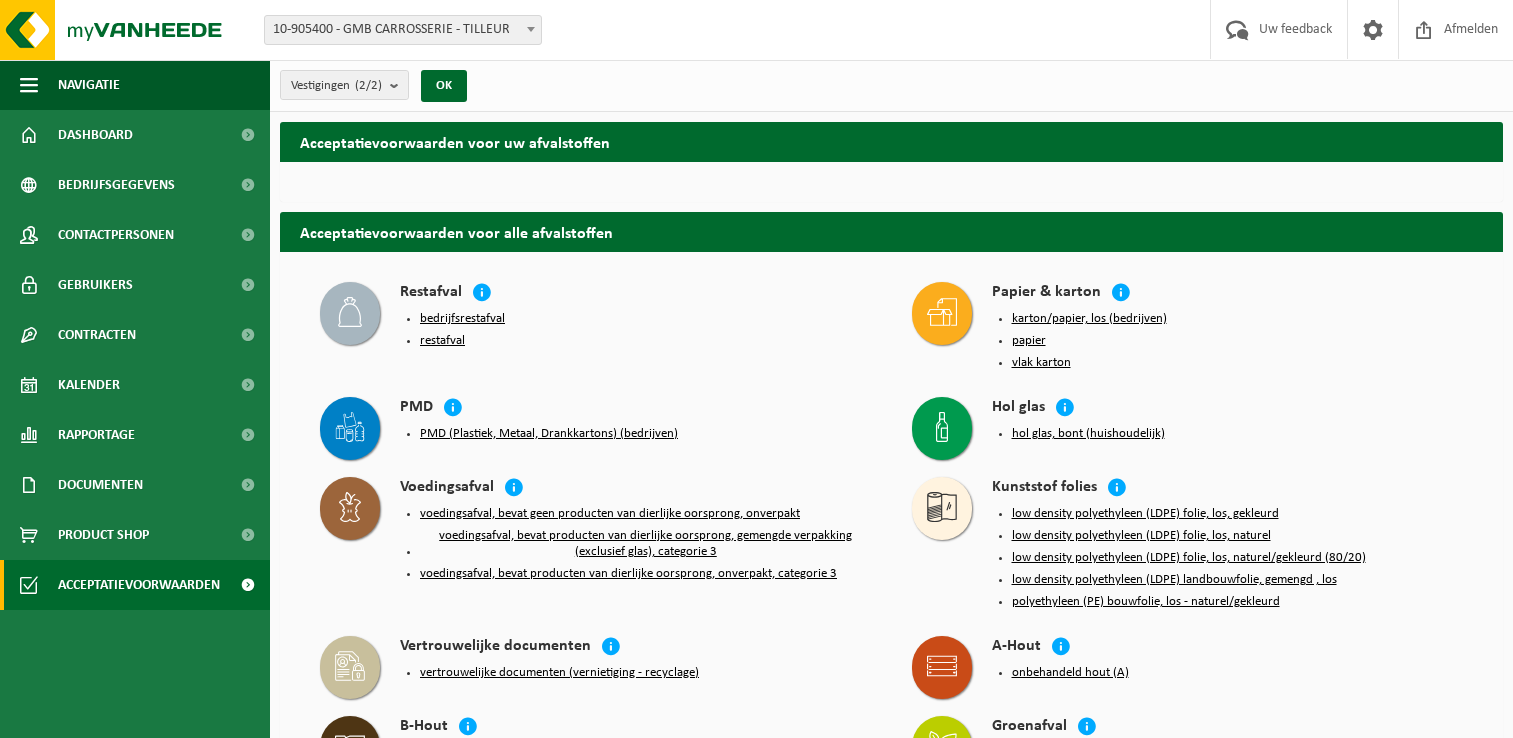 scroll, scrollTop: 0, scrollLeft: 0, axis: both 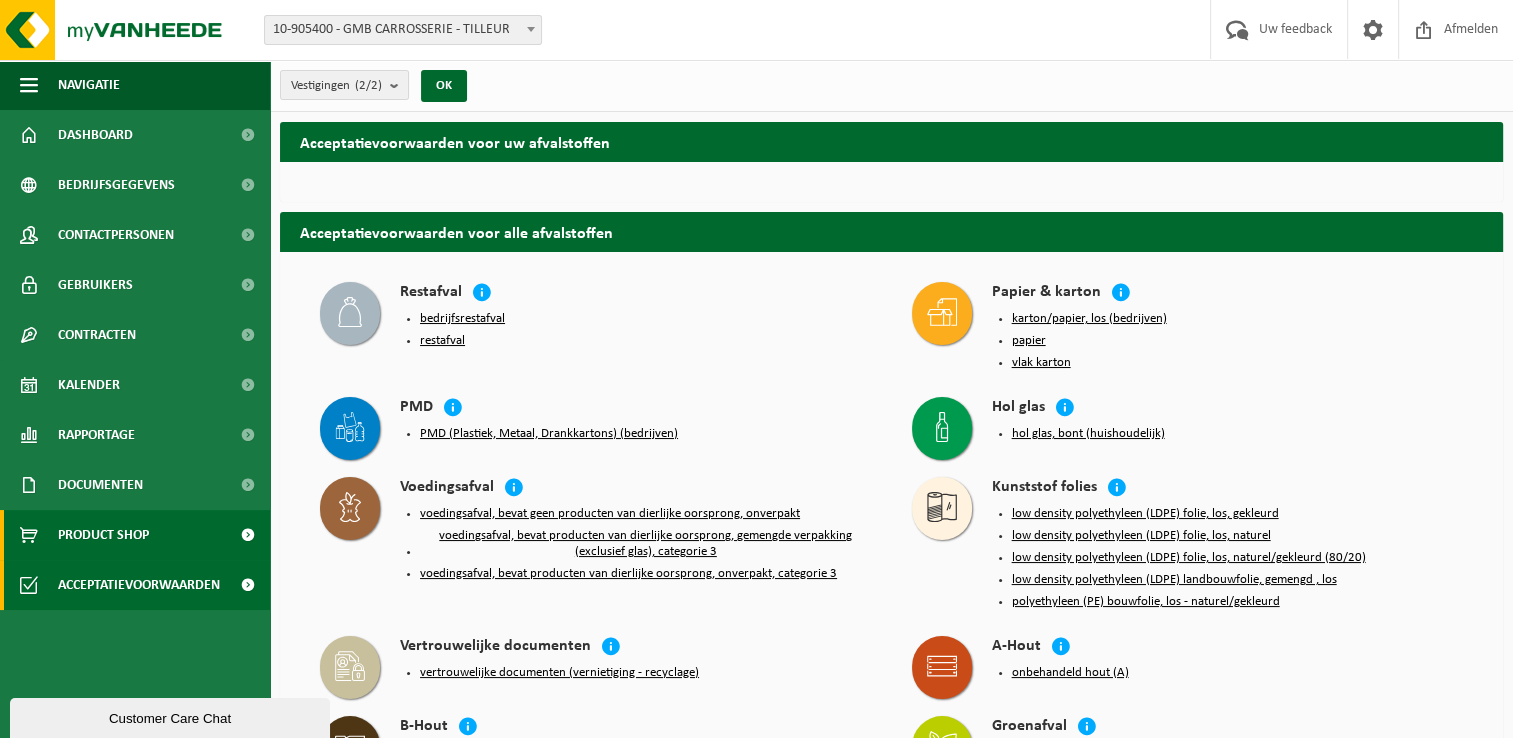 click on "Product Shop" at bounding box center (103, 535) 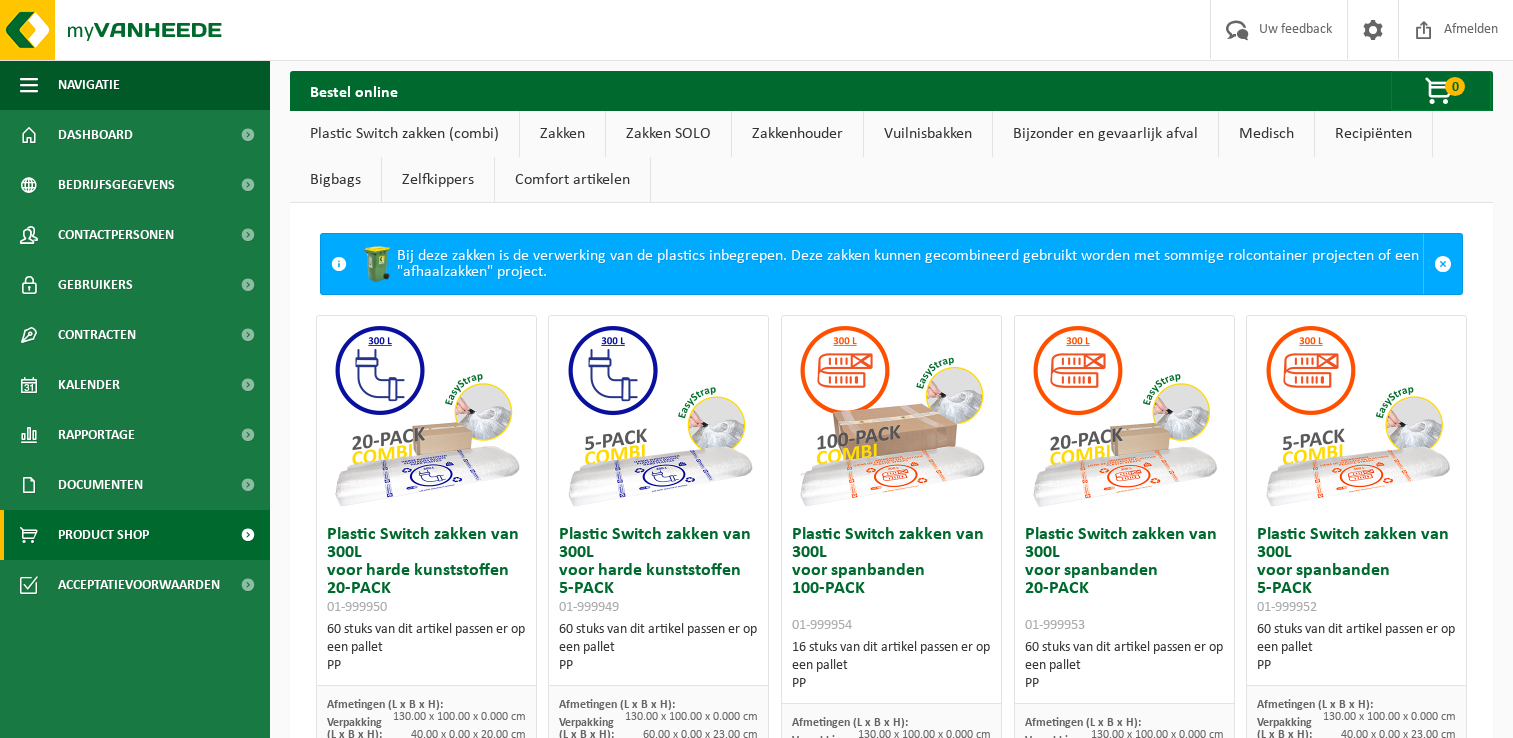 scroll, scrollTop: 0, scrollLeft: 0, axis: both 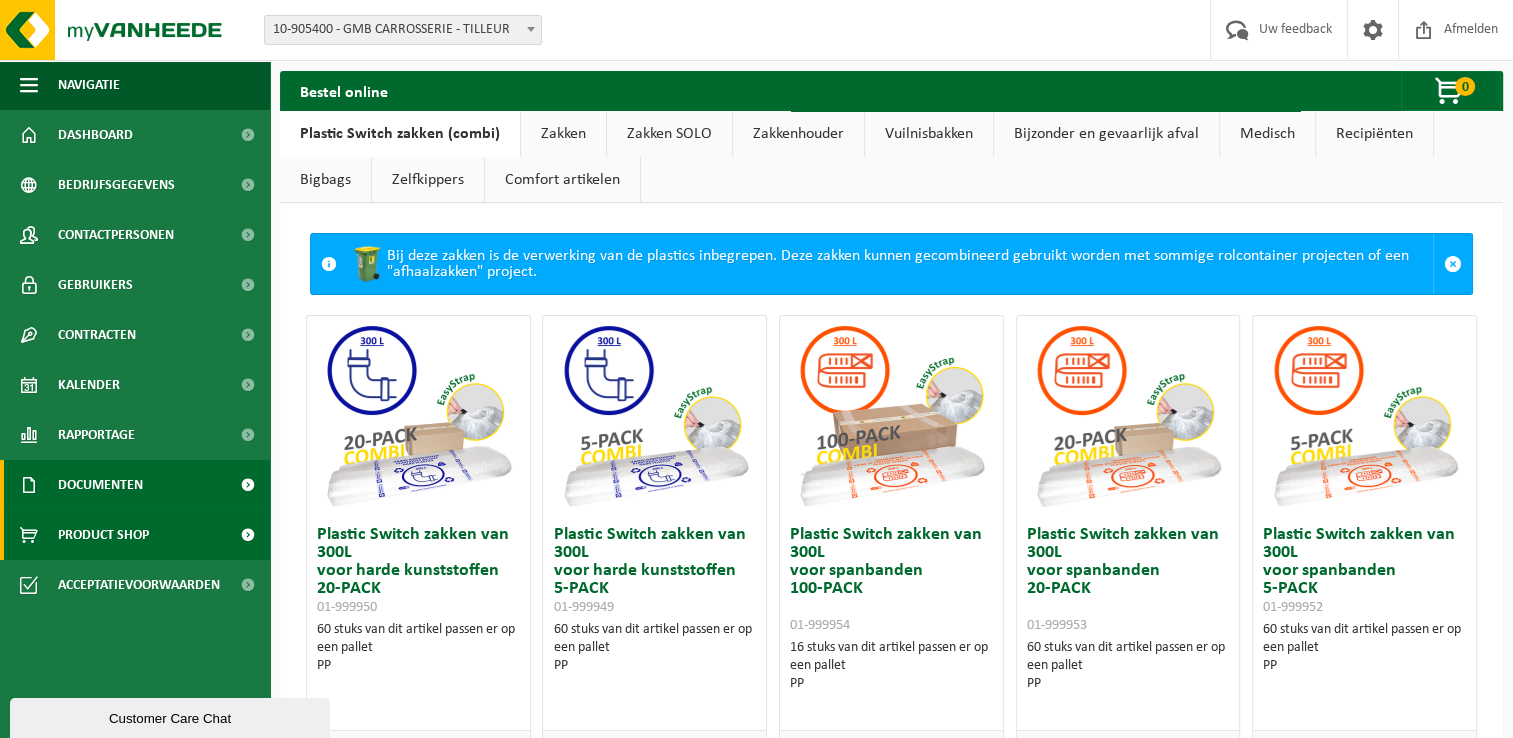 click on "Documenten" at bounding box center (100, 485) 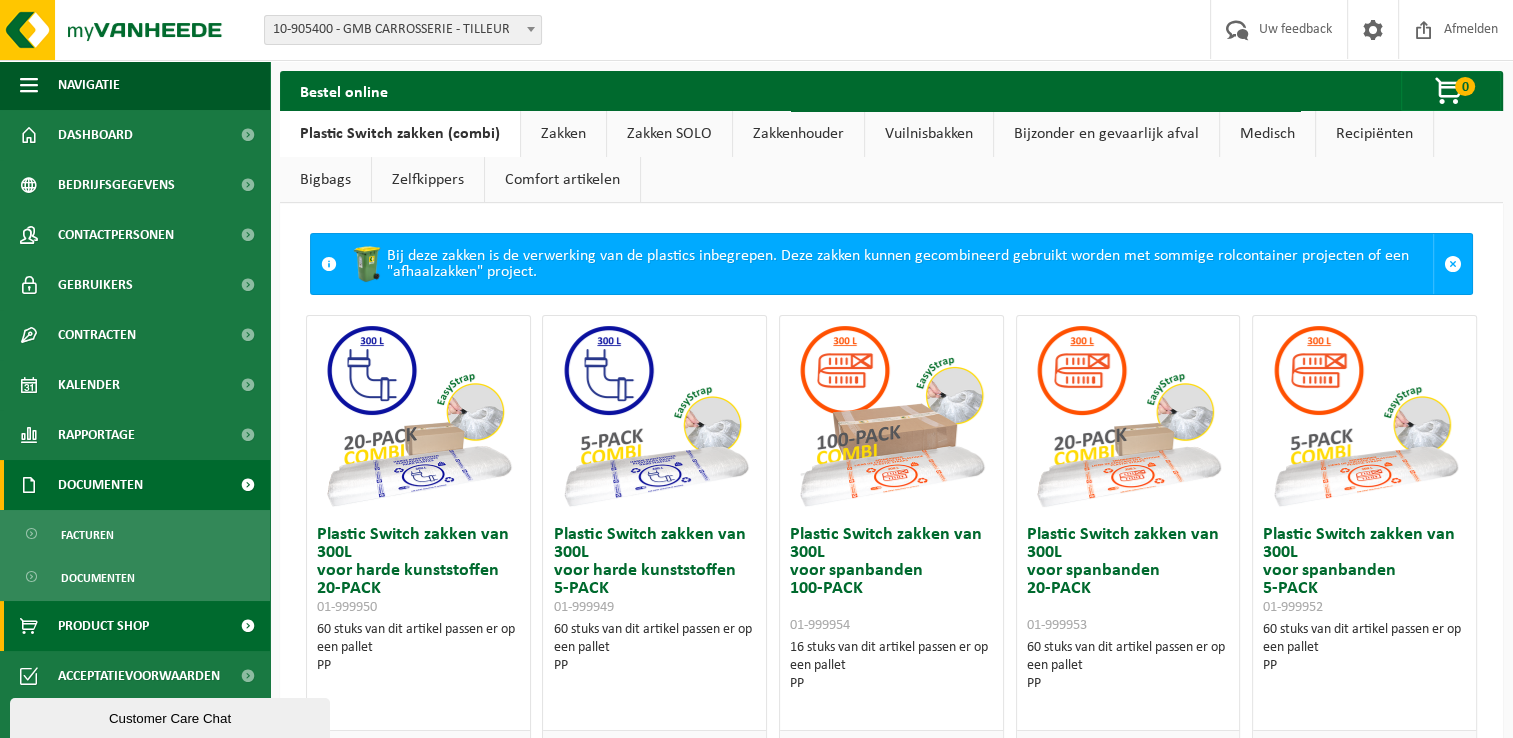 click on "Documenten" at bounding box center [135, 485] 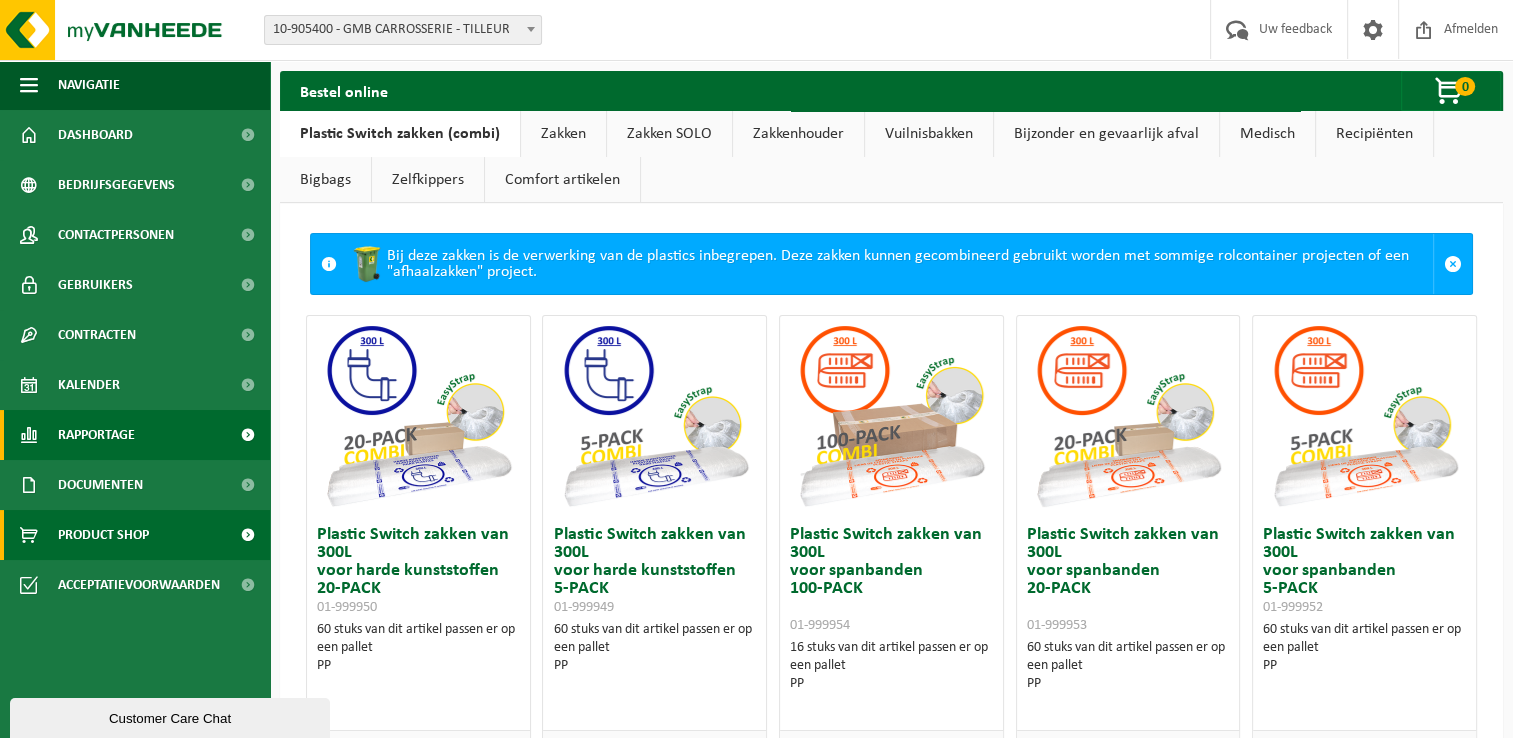 click on "Rapportage" at bounding box center [135, 435] 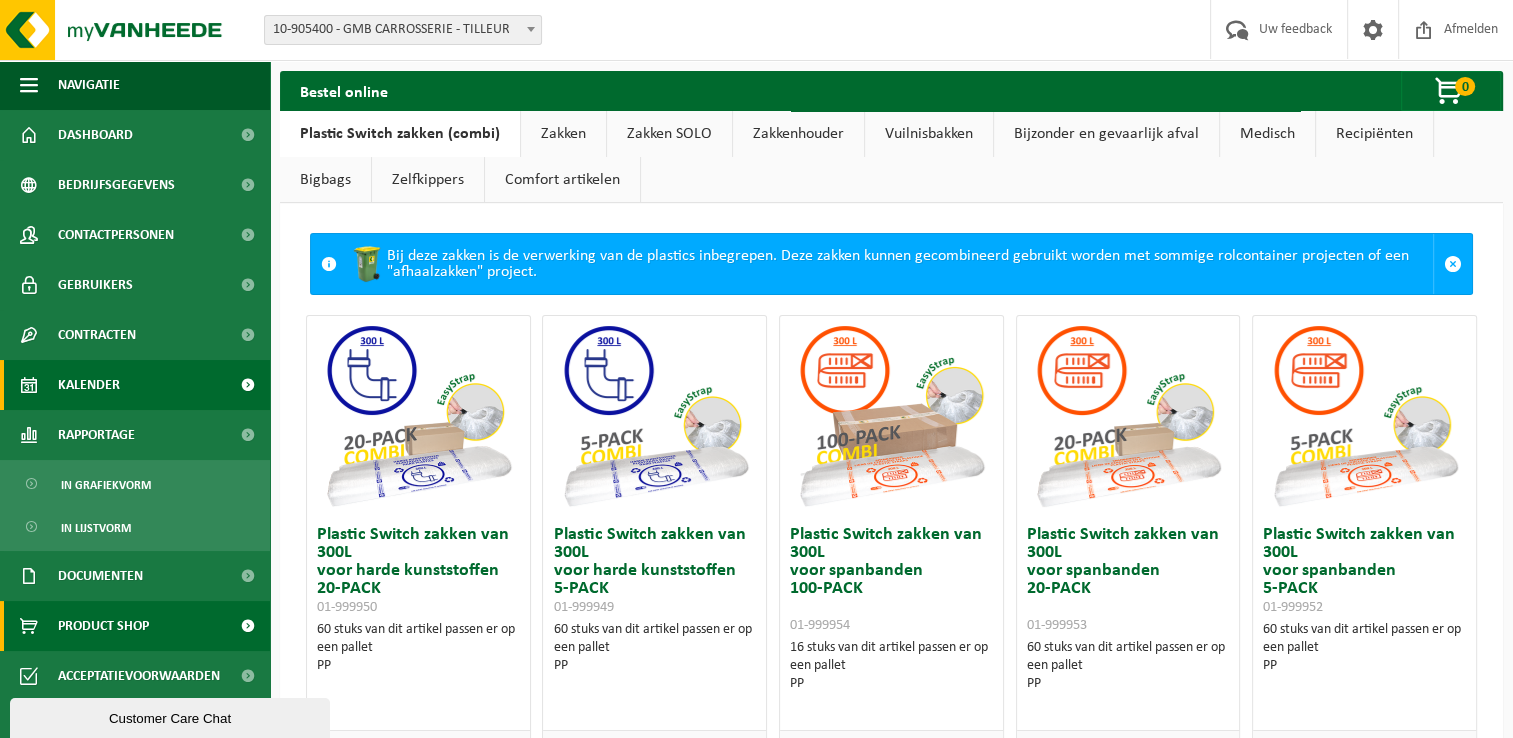 click on "Kalender" at bounding box center (135, 385) 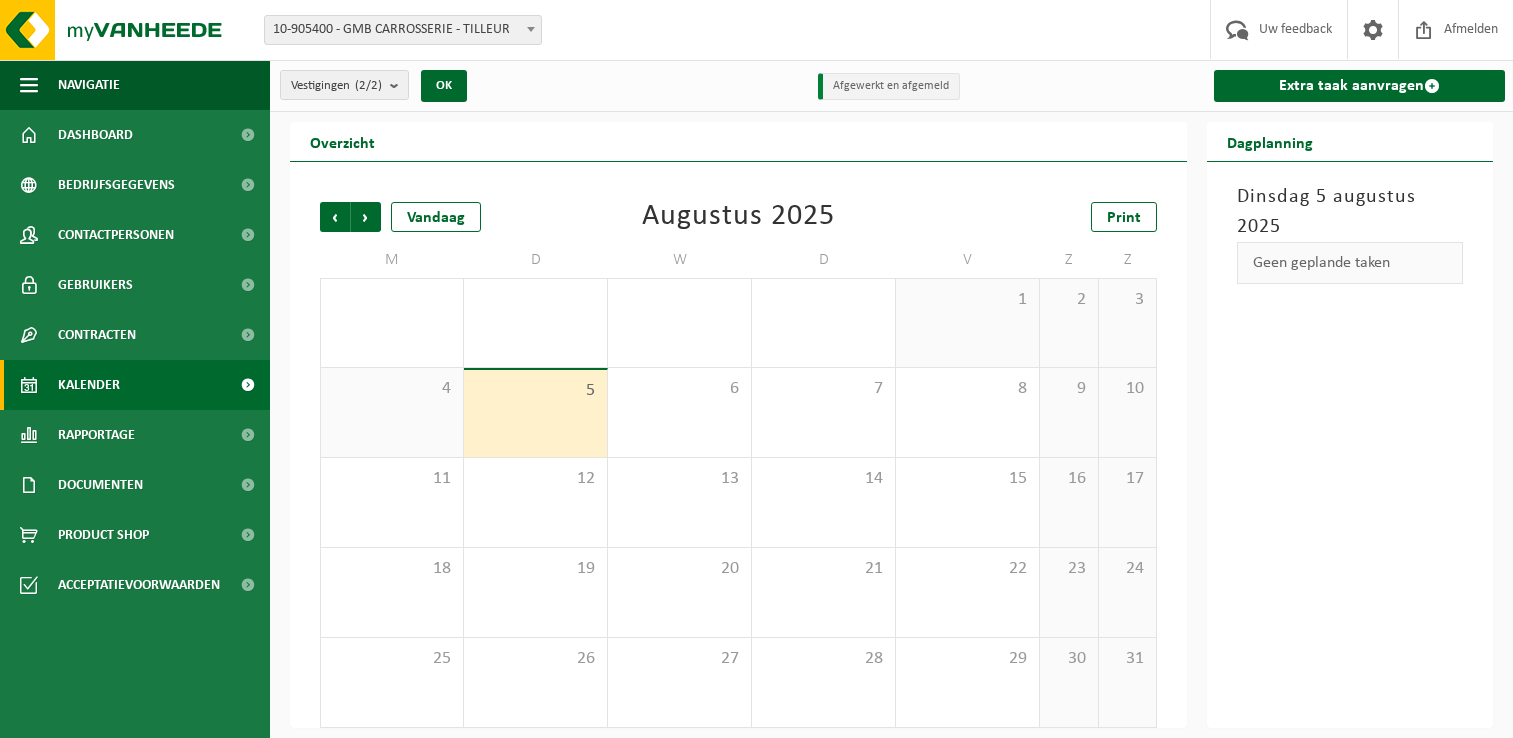 scroll, scrollTop: 0, scrollLeft: 0, axis: both 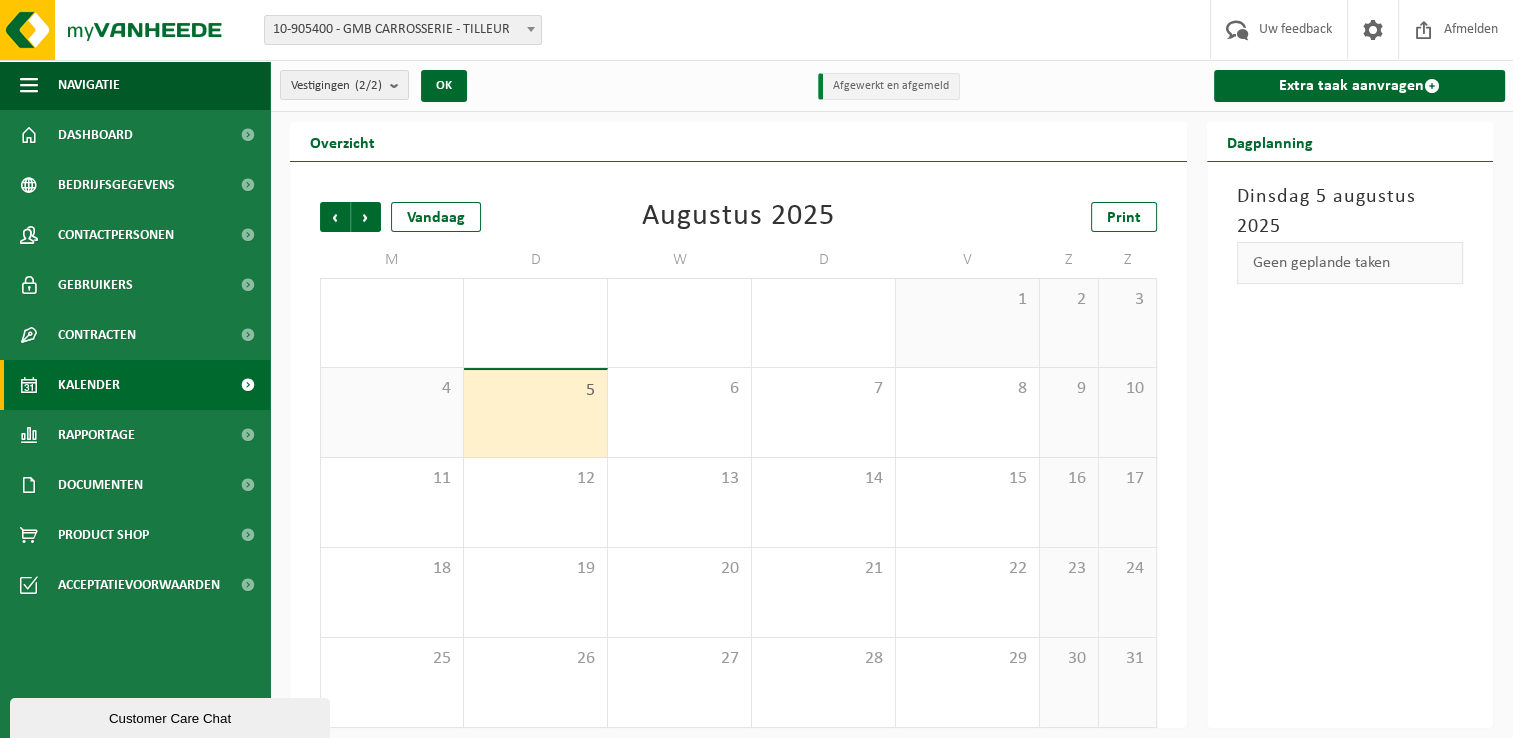 click at bounding box center [247, 335] 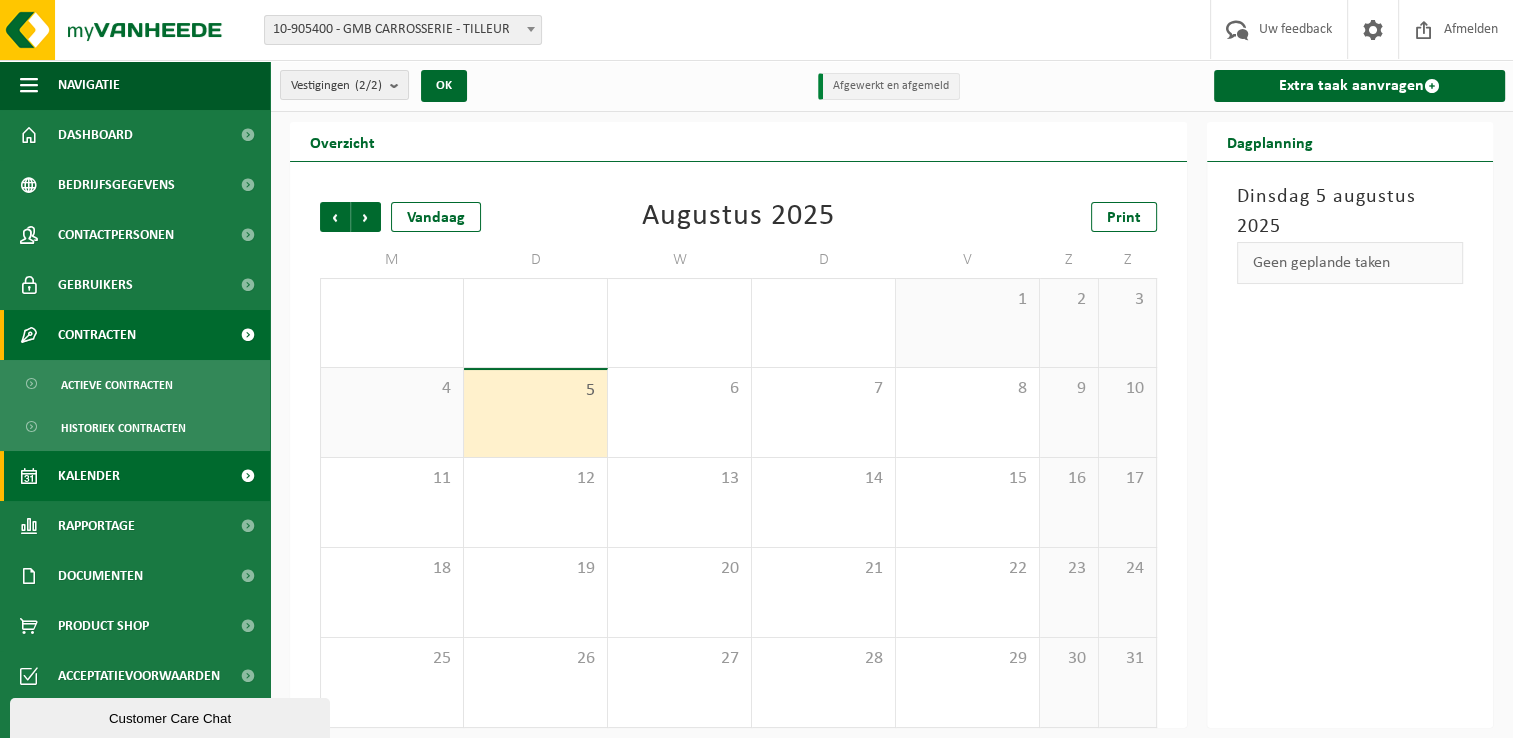 click on "Contracten" at bounding box center (135, 335) 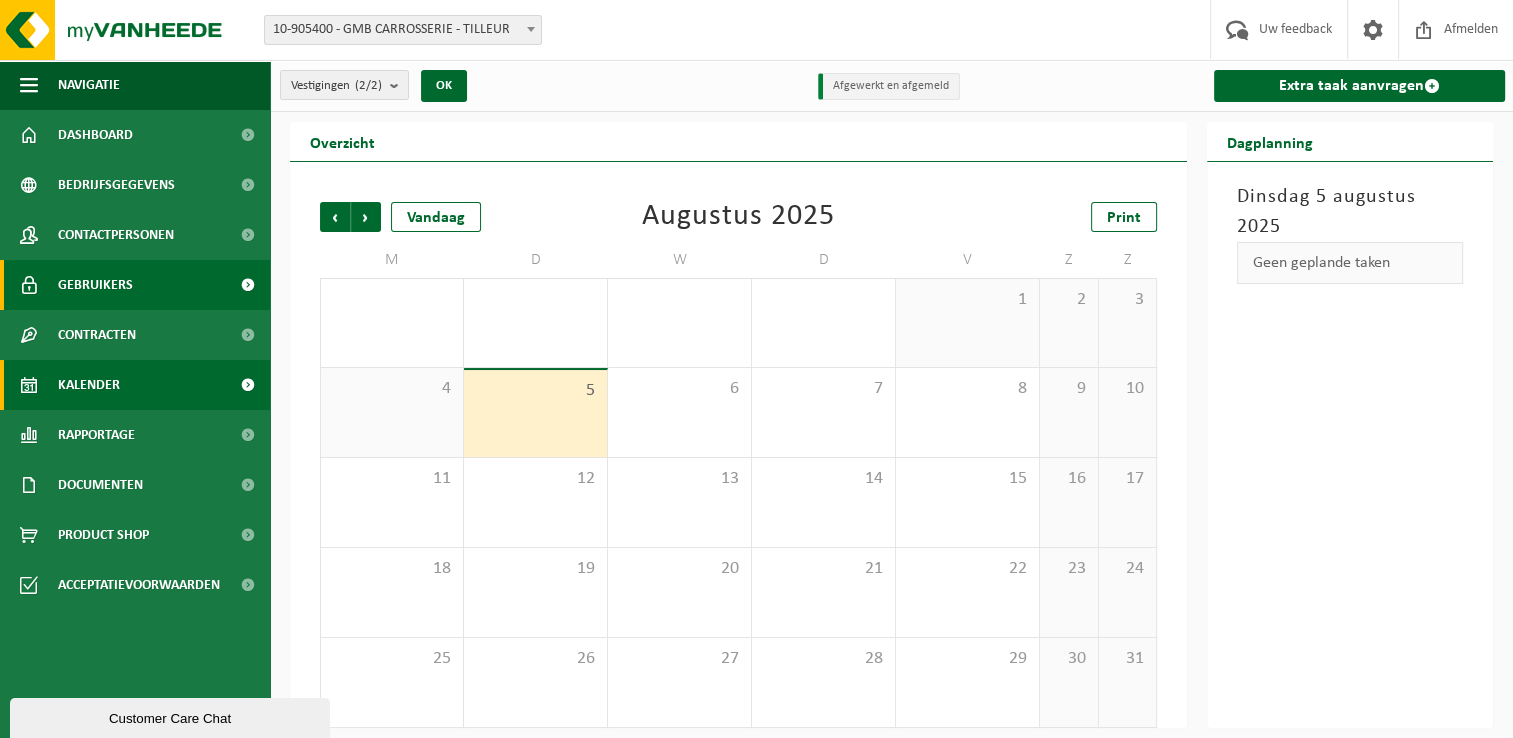 click on "Gebruikers" at bounding box center [135, 285] 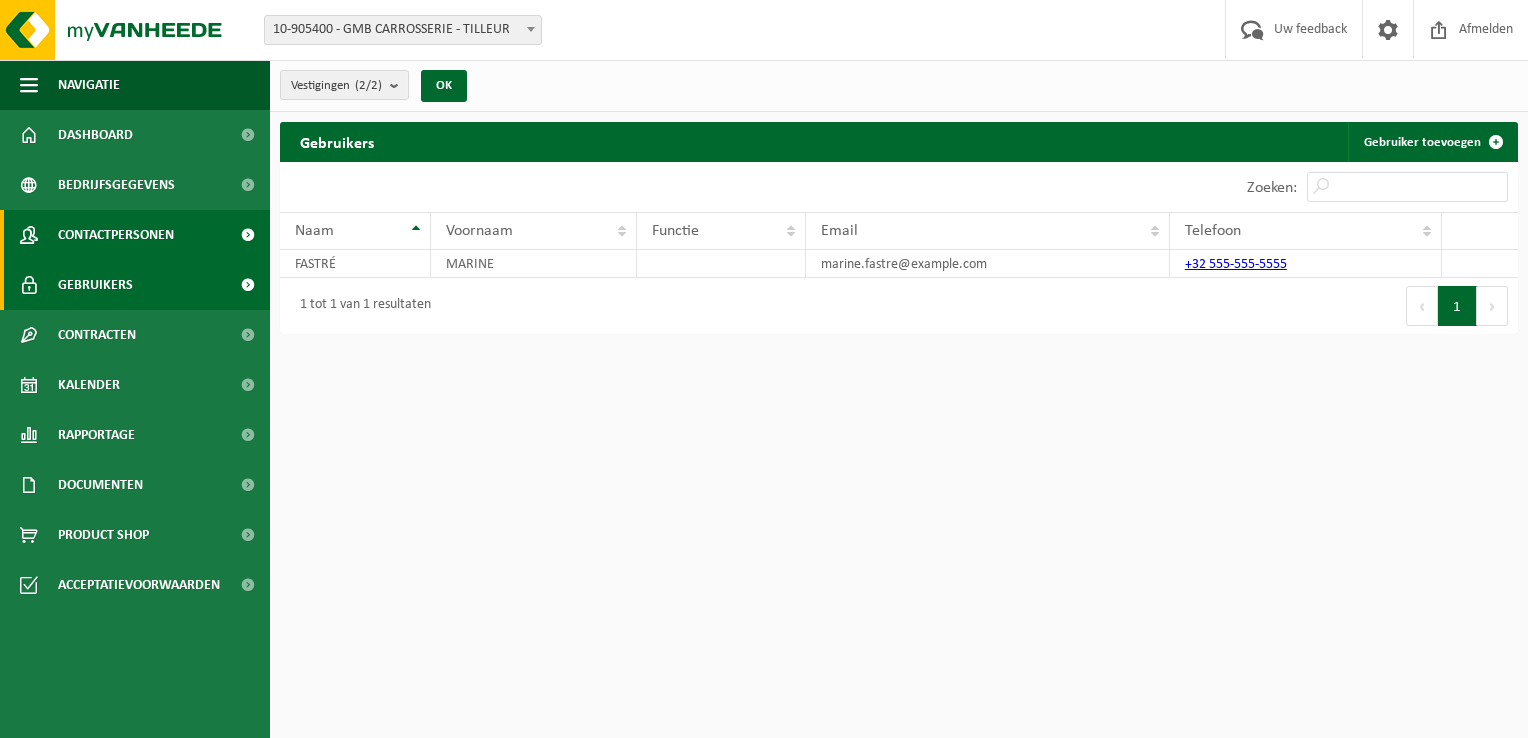 scroll, scrollTop: 0, scrollLeft: 0, axis: both 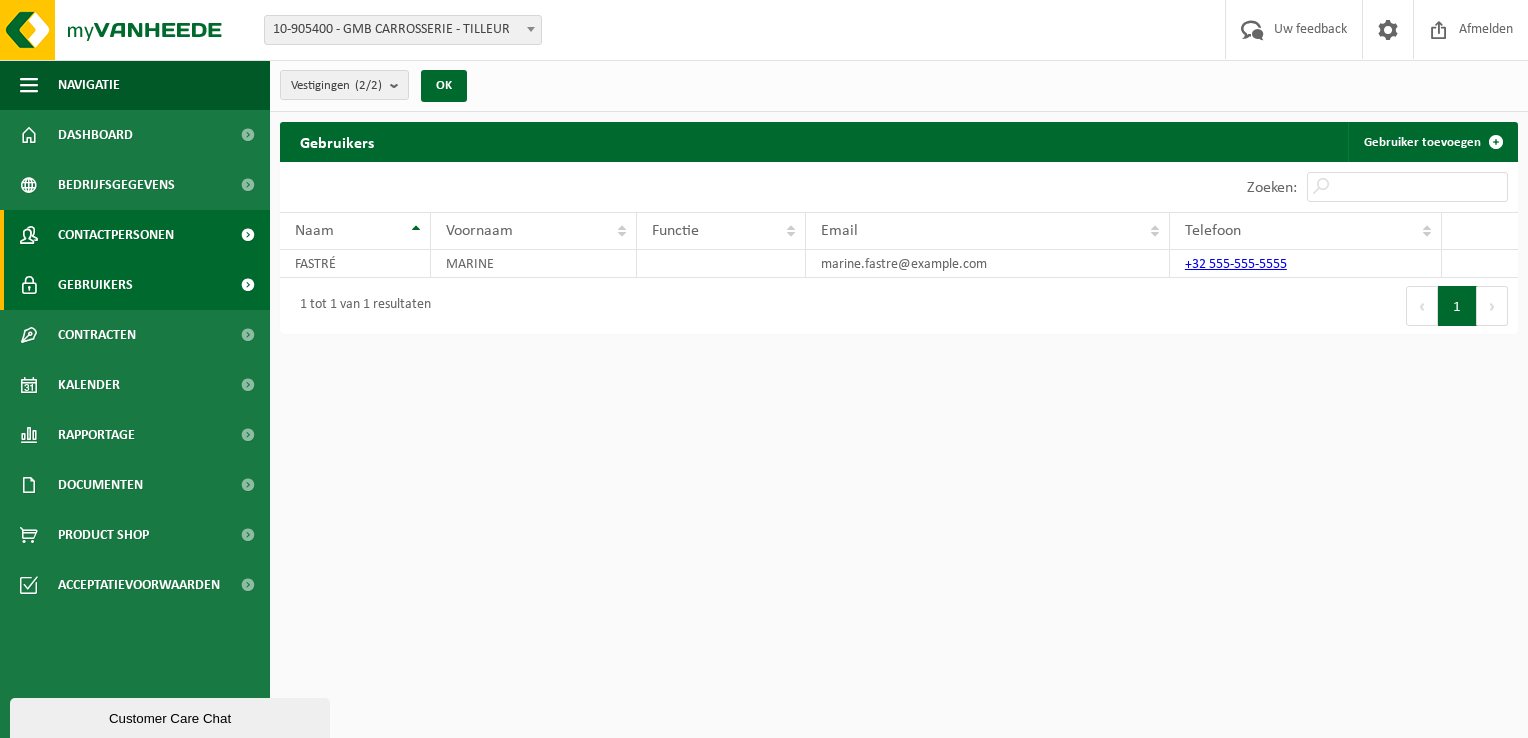 click on "Contactpersonen" at bounding box center [135, 235] 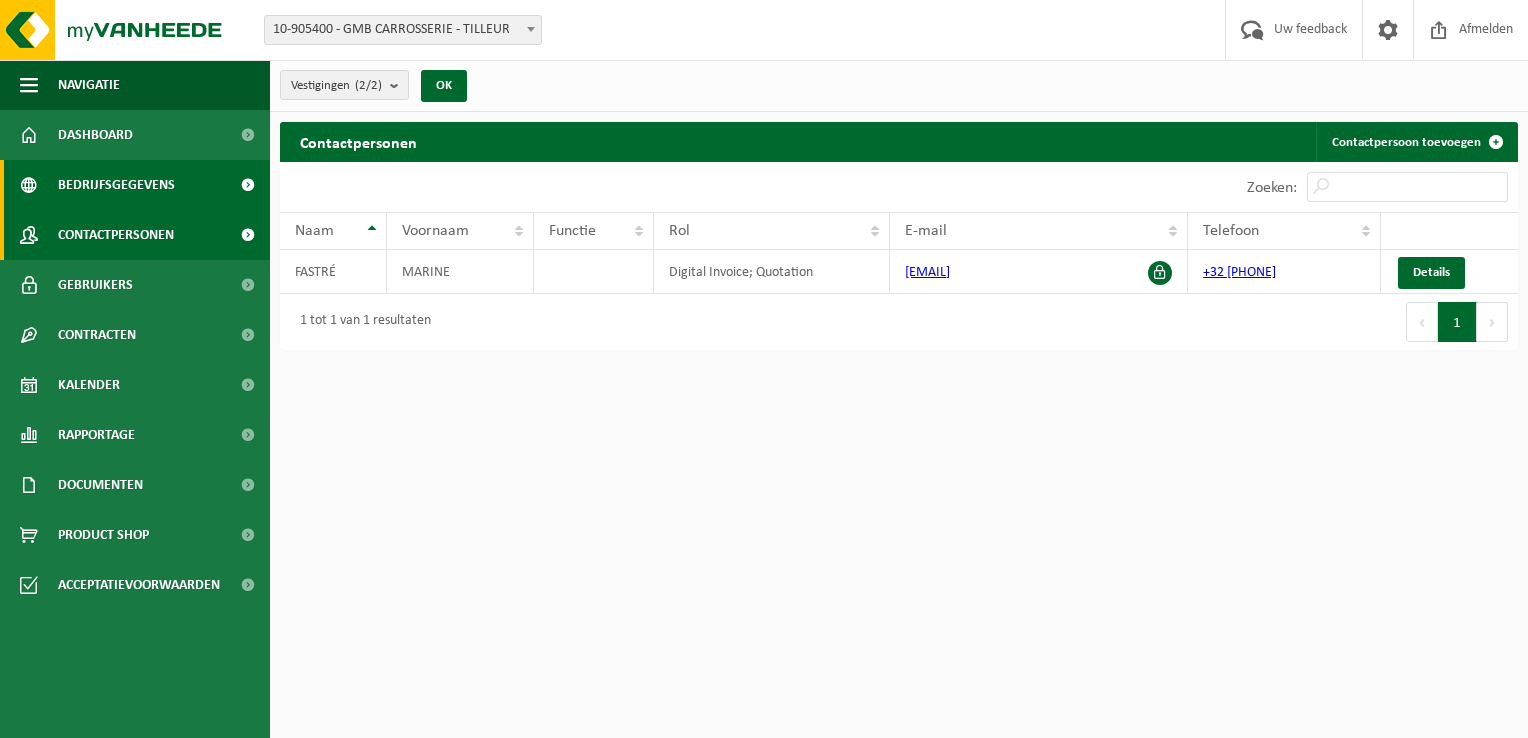 scroll, scrollTop: 0, scrollLeft: 0, axis: both 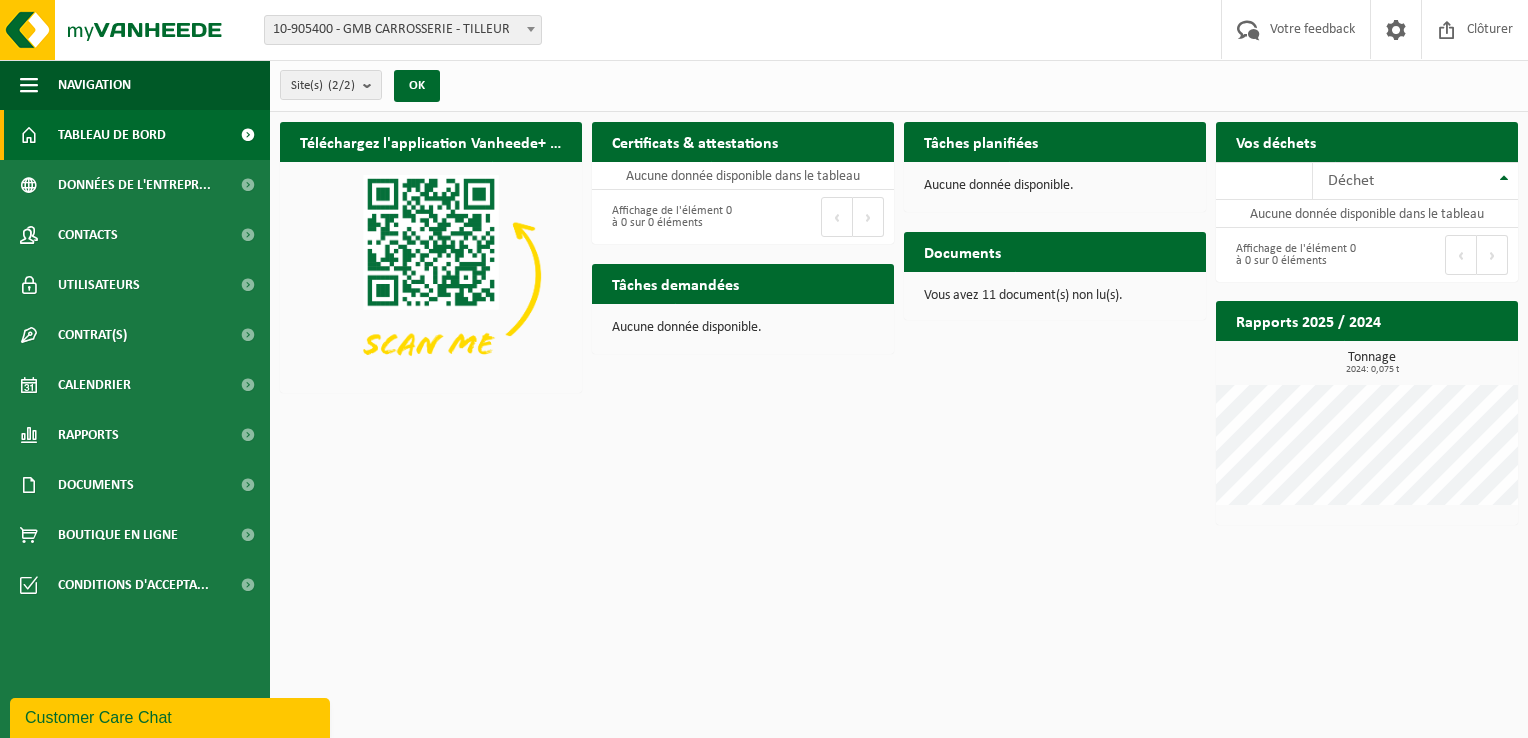 click on "Tableau de bord" at bounding box center [135, 135] 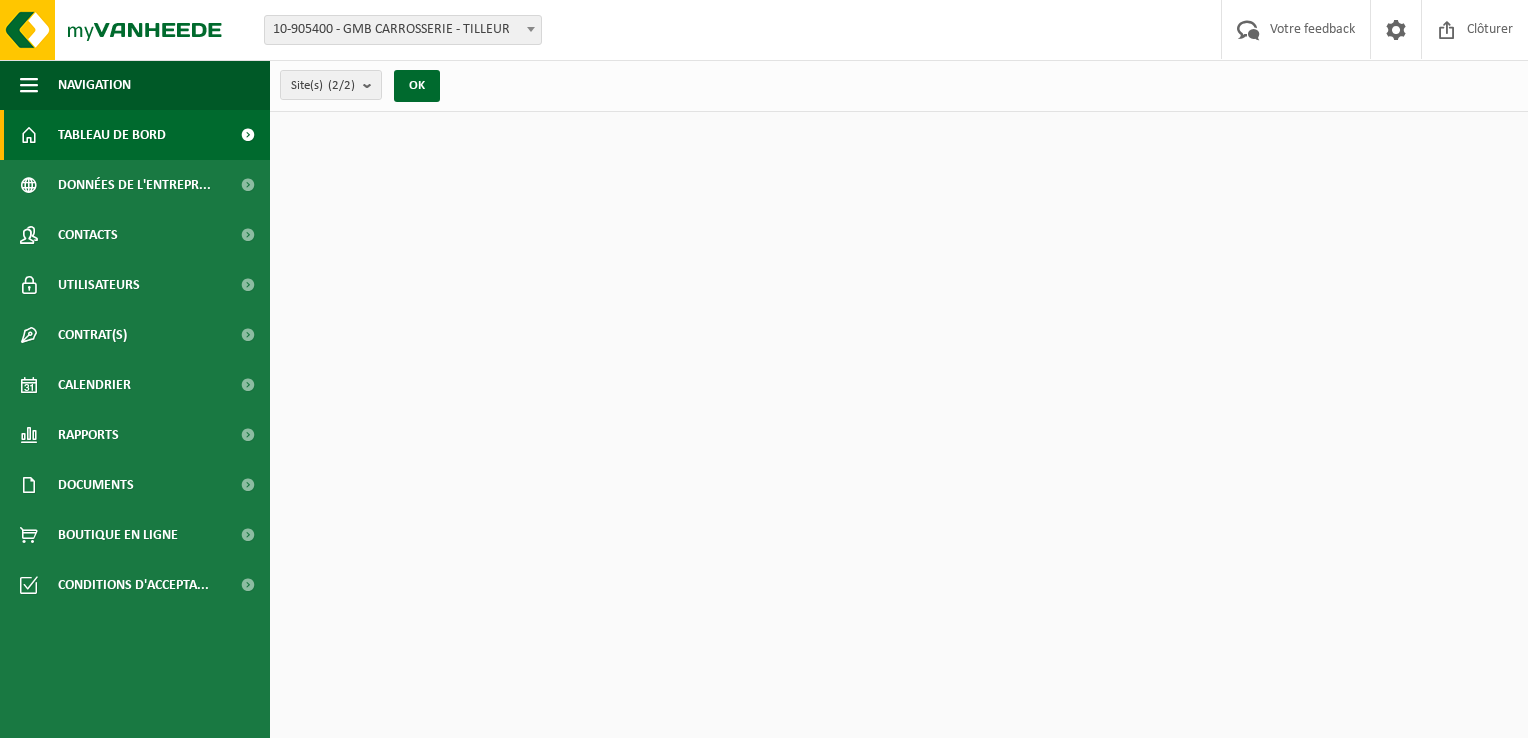scroll, scrollTop: 0, scrollLeft: 0, axis: both 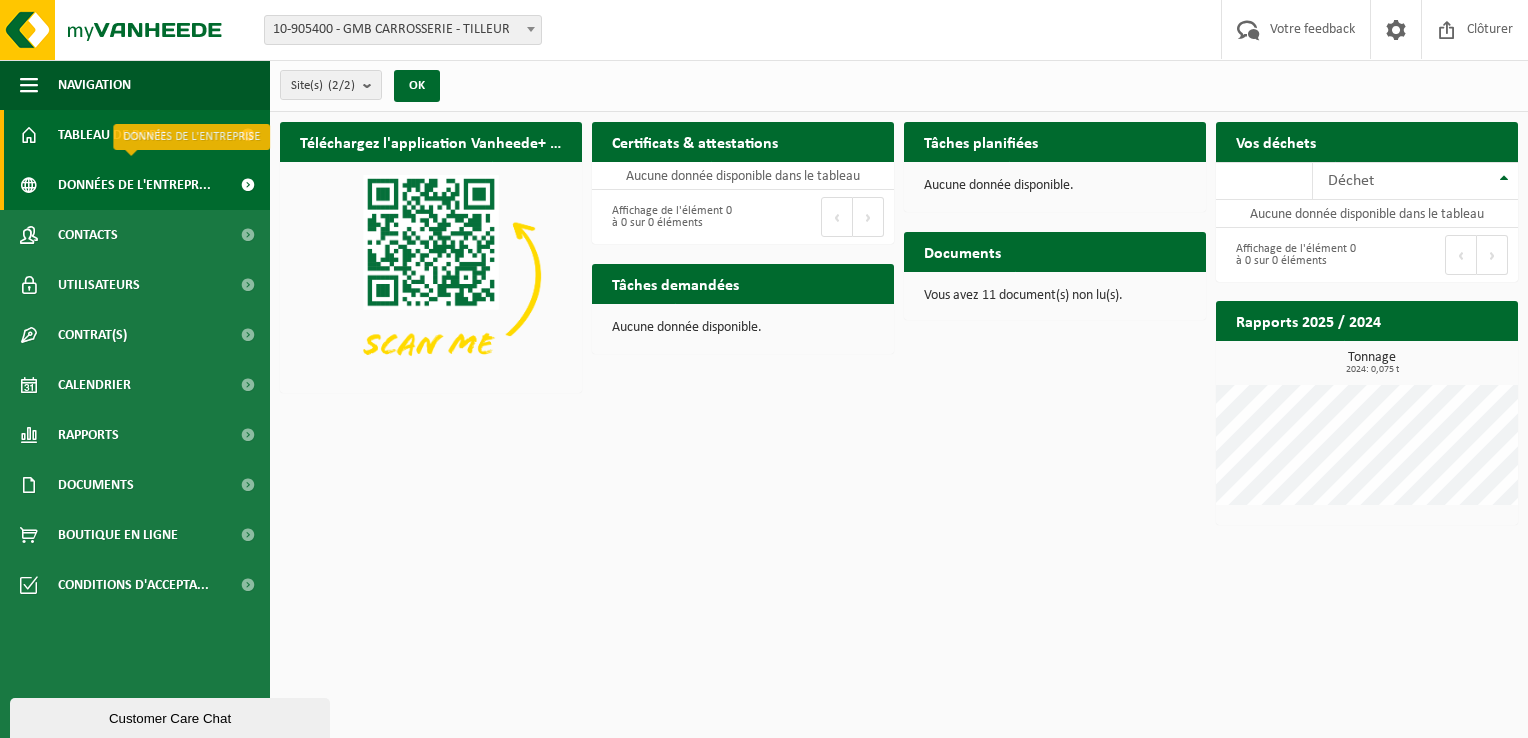 click at bounding box center (247, 185) 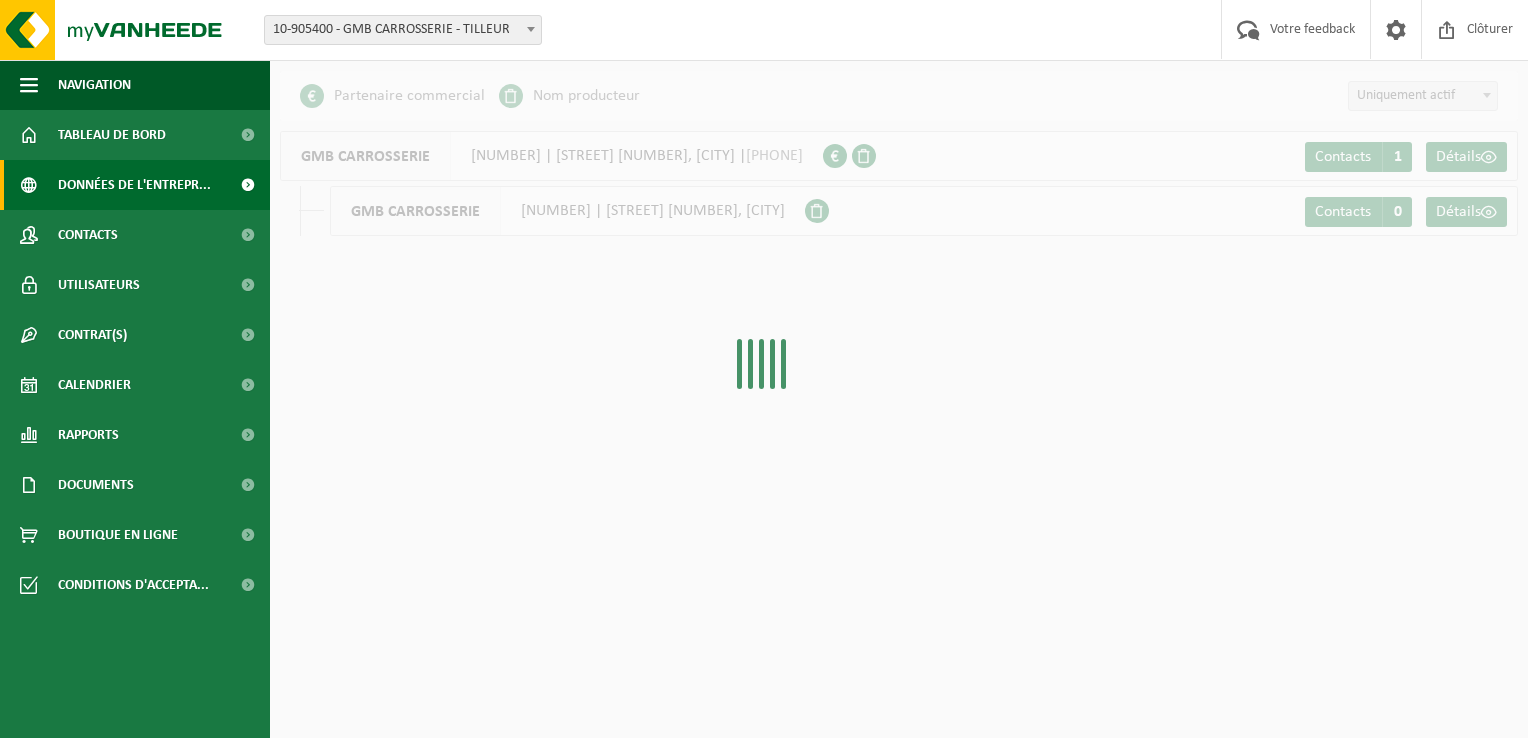 scroll, scrollTop: 0, scrollLeft: 0, axis: both 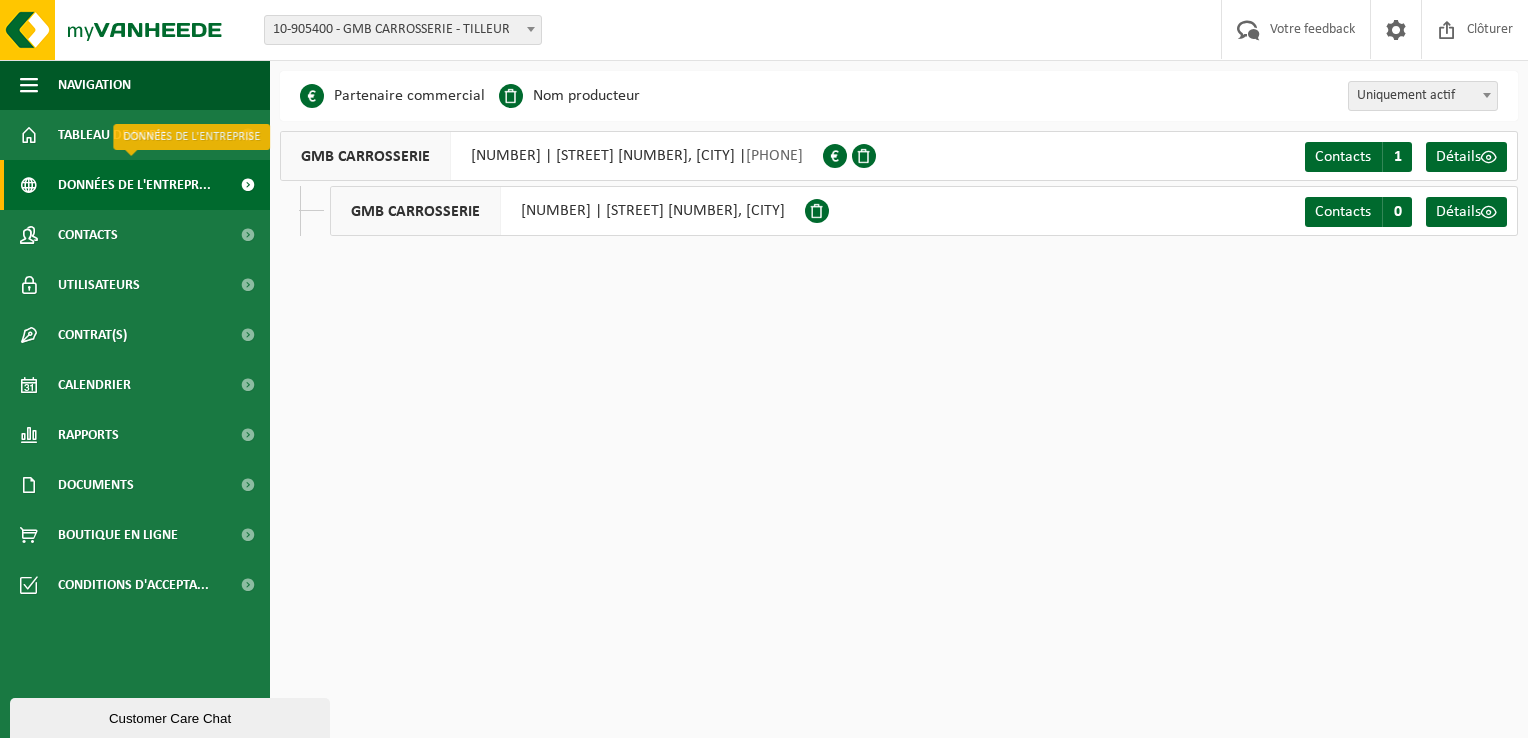 click on "Données de l'entrepr..." at bounding box center [134, 185] 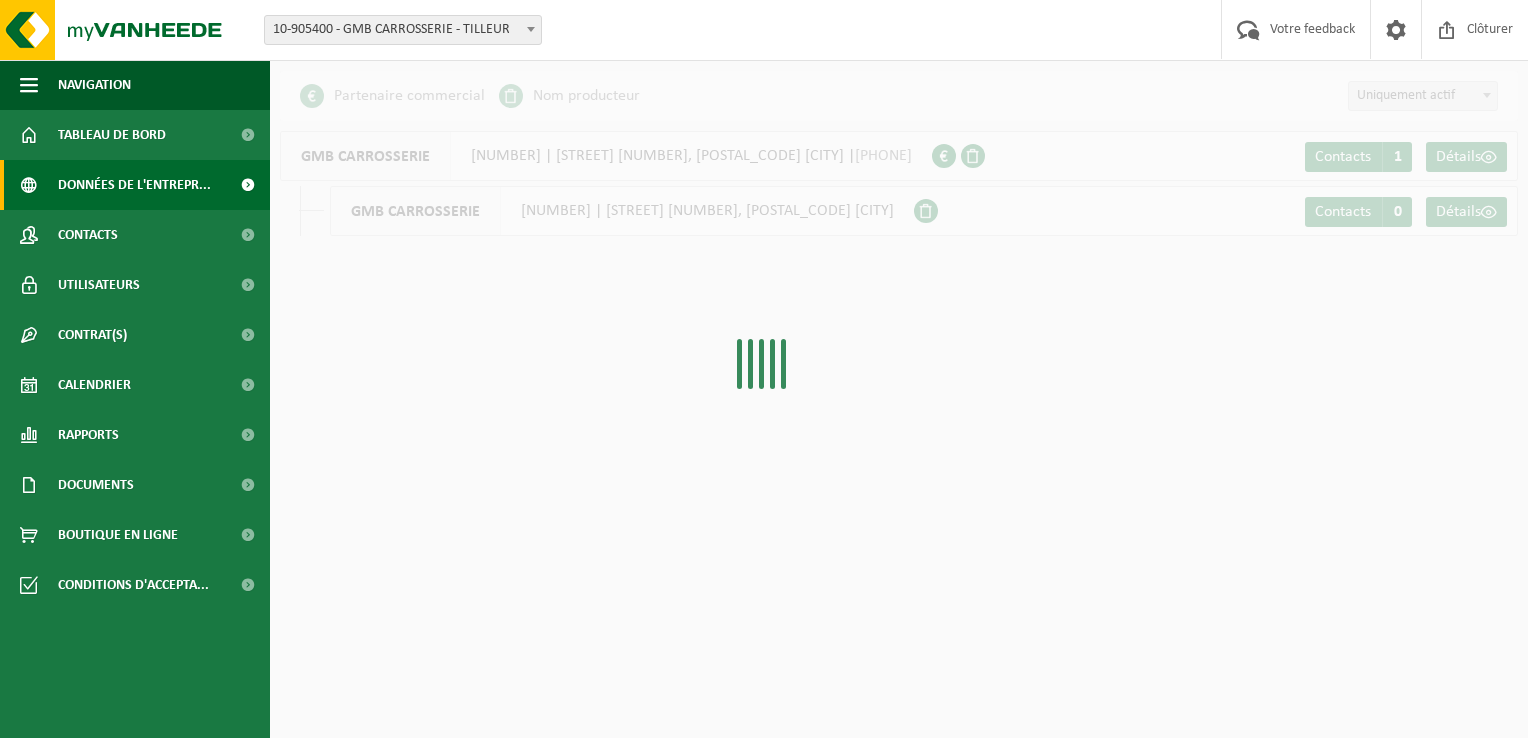 scroll, scrollTop: 0, scrollLeft: 0, axis: both 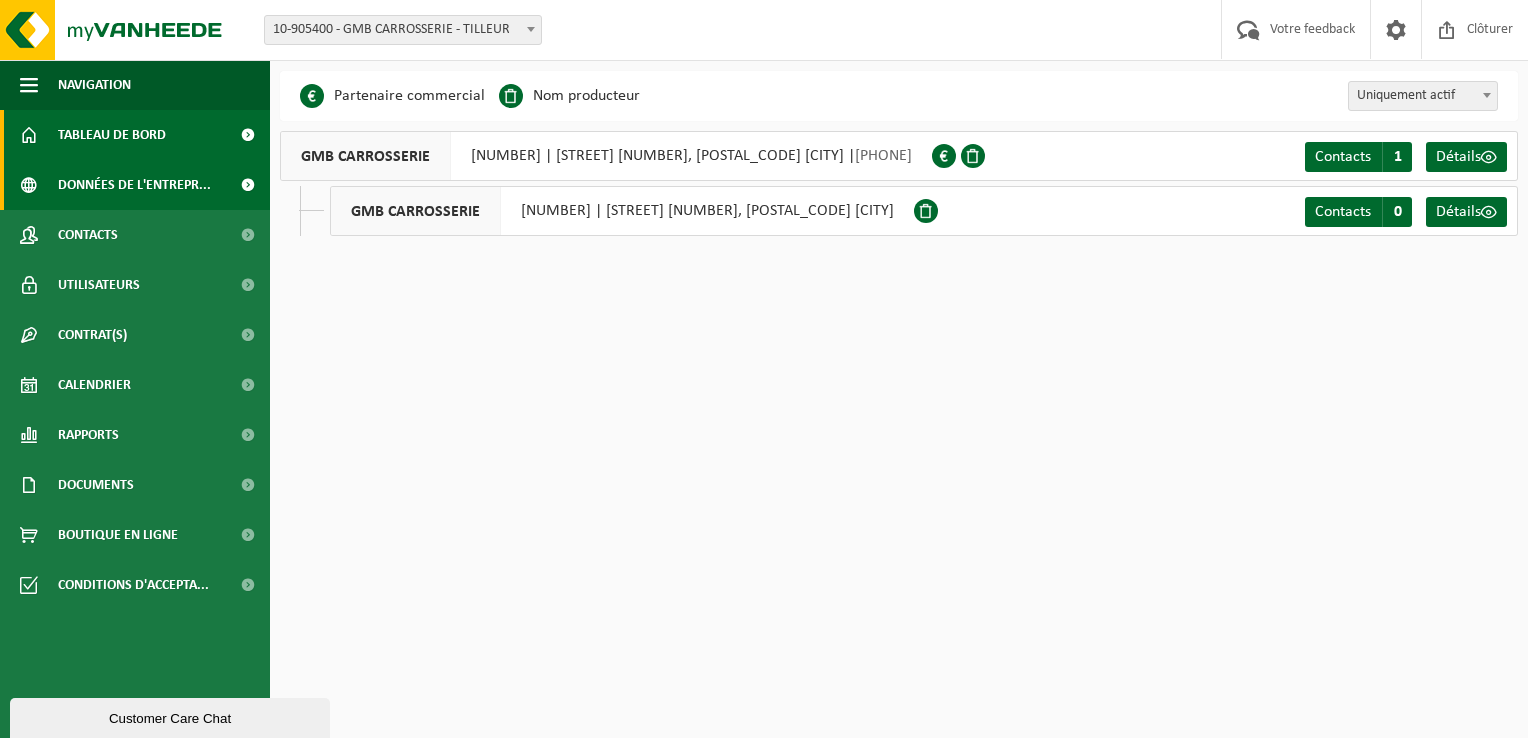 click on "Tableau de bord" at bounding box center [135, 135] 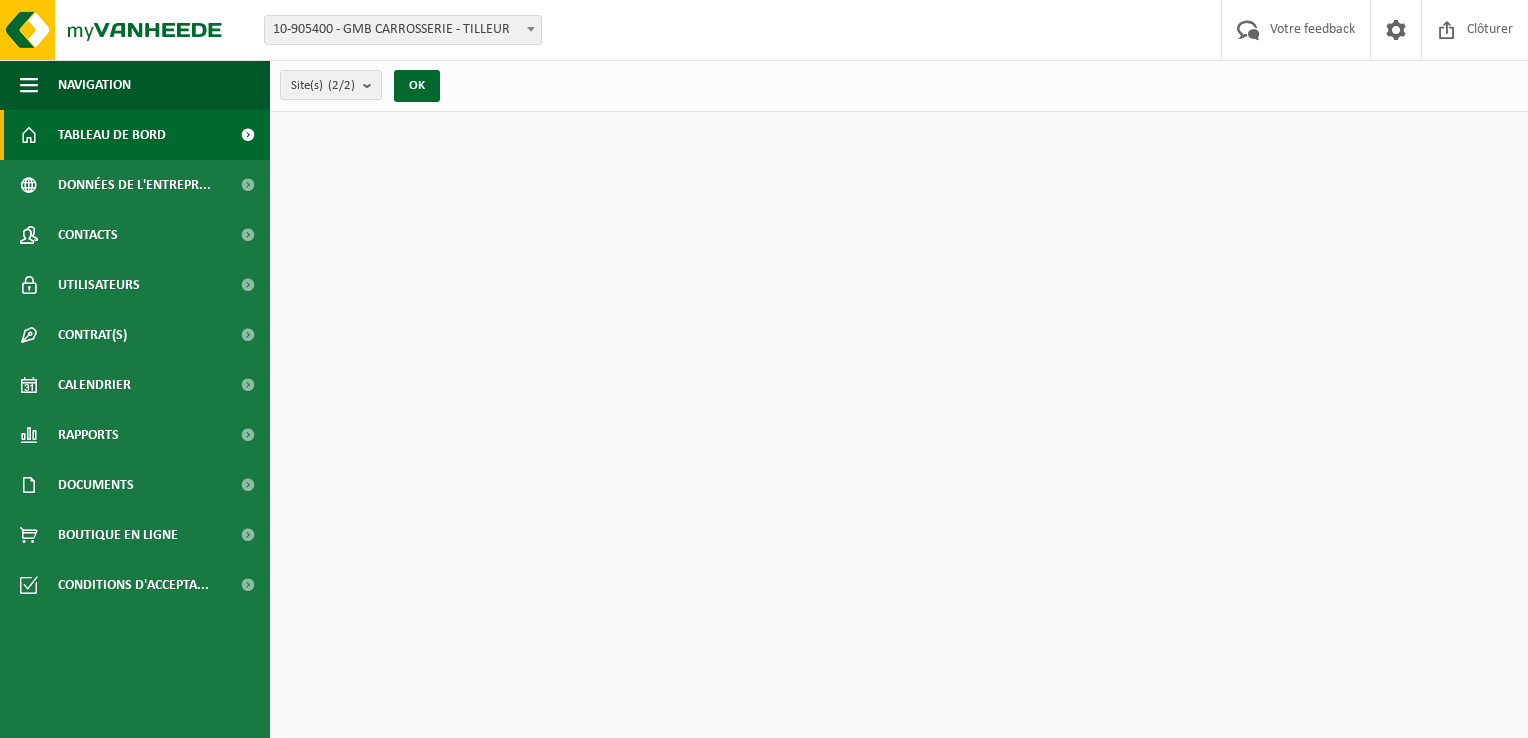 scroll, scrollTop: 0, scrollLeft: 0, axis: both 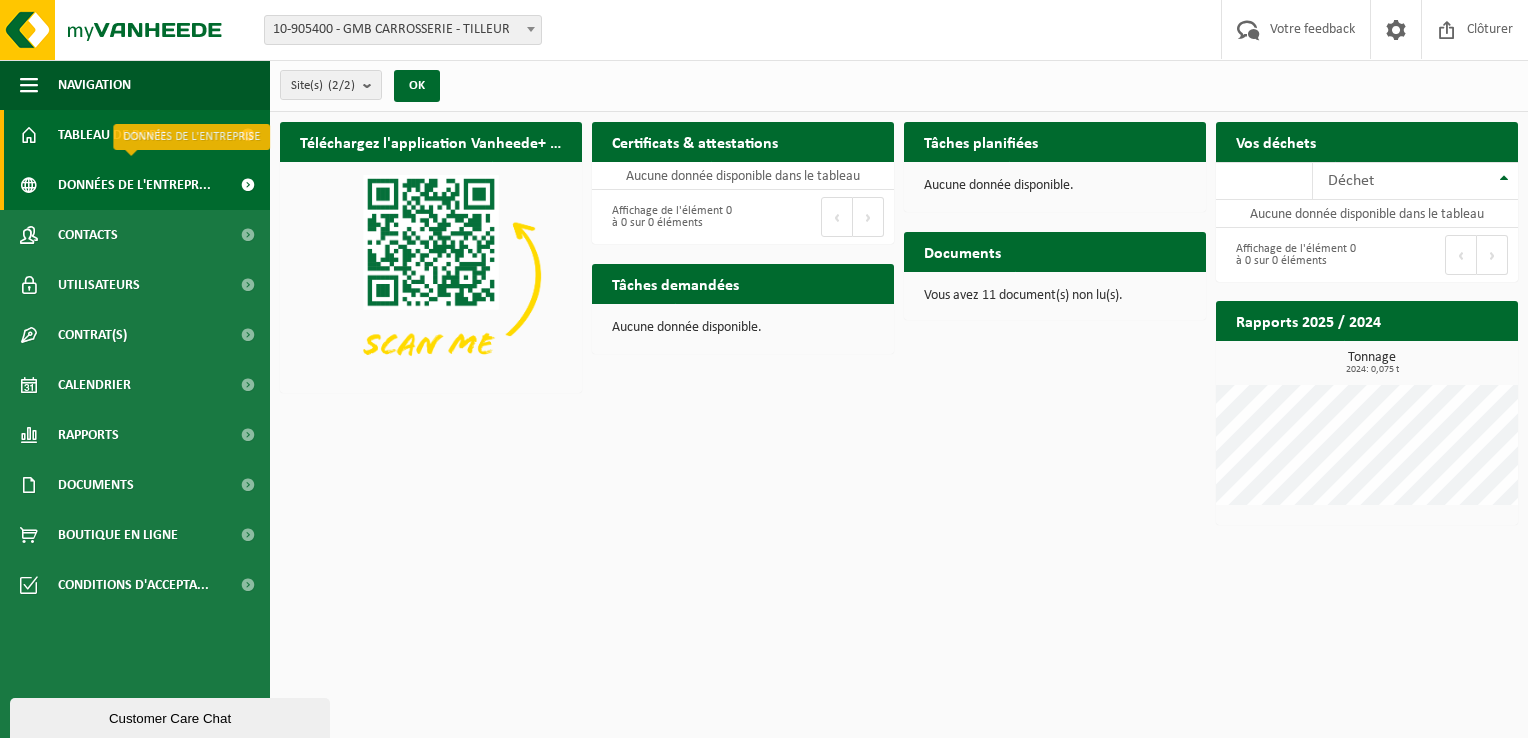 click on "Données de l'entrepr..." at bounding box center [134, 185] 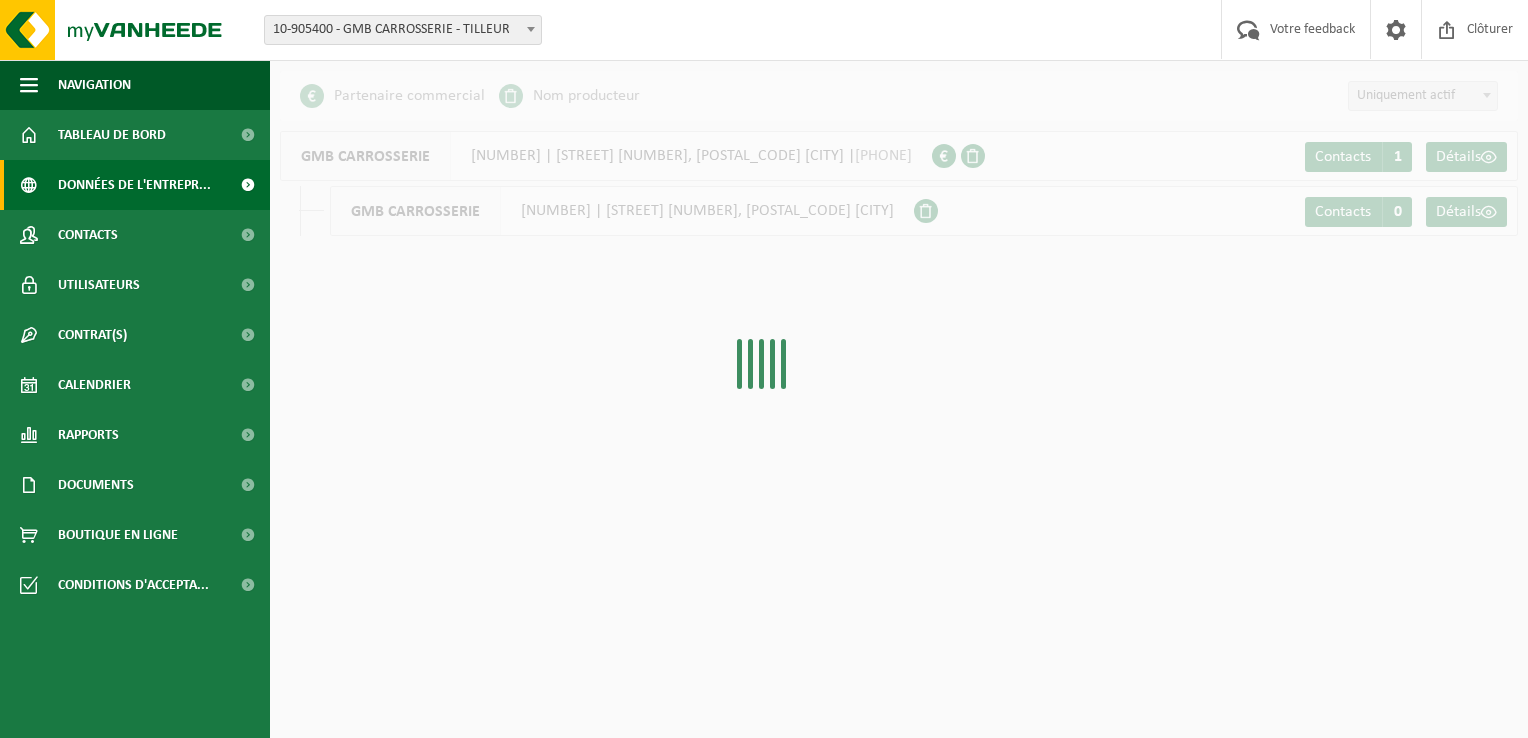scroll, scrollTop: 0, scrollLeft: 0, axis: both 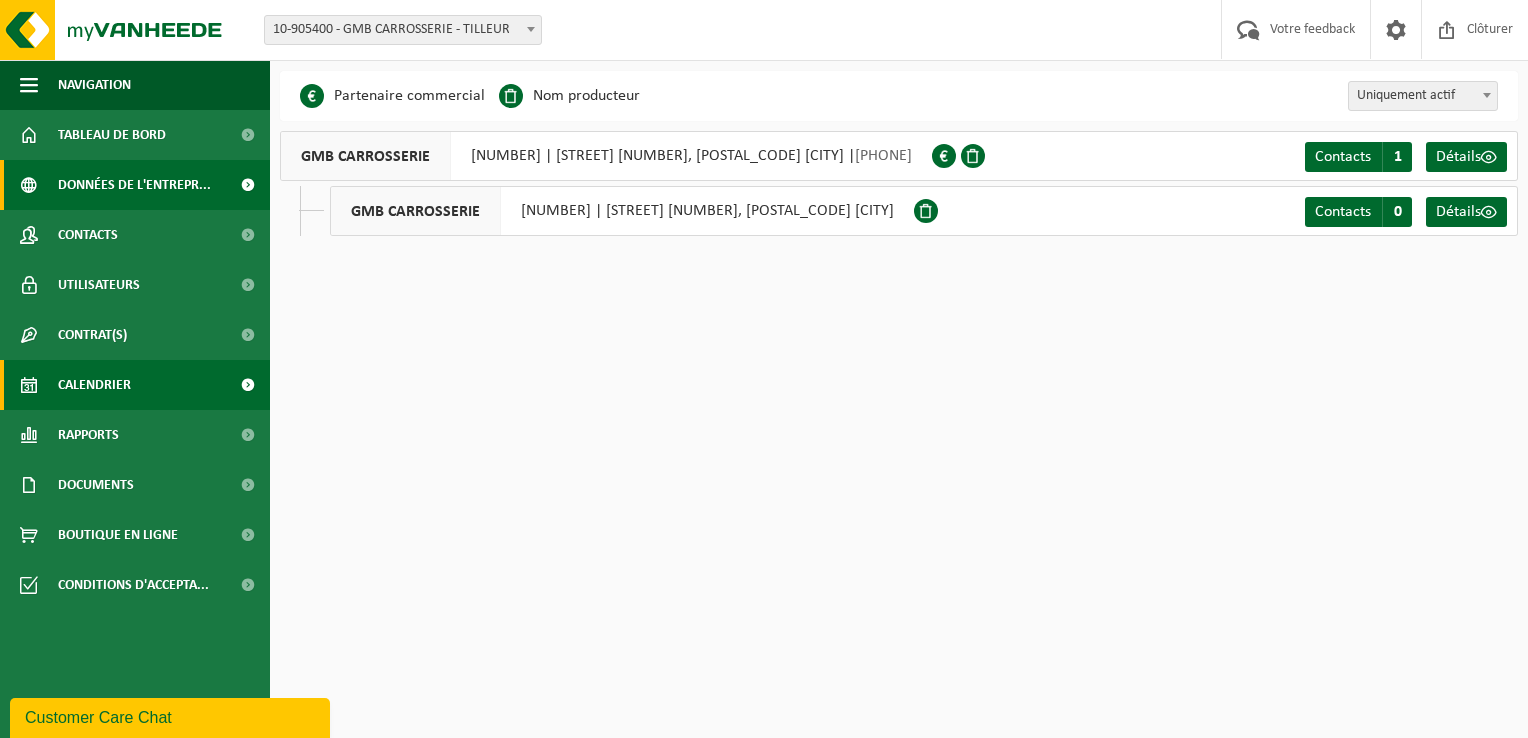 click on "Calendrier" at bounding box center (135, 385) 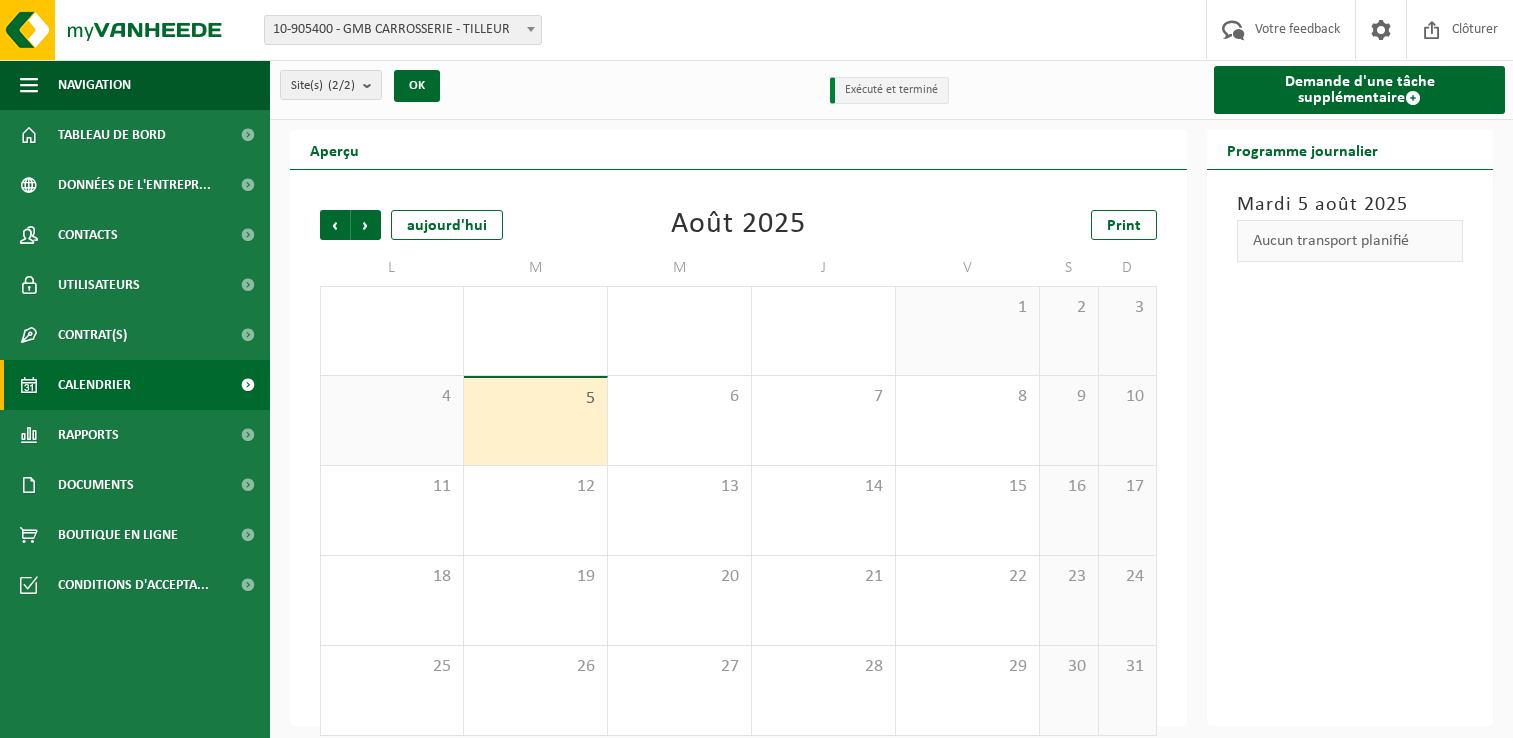 scroll, scrollTop: 0, scrollLeft: 0, axis: both 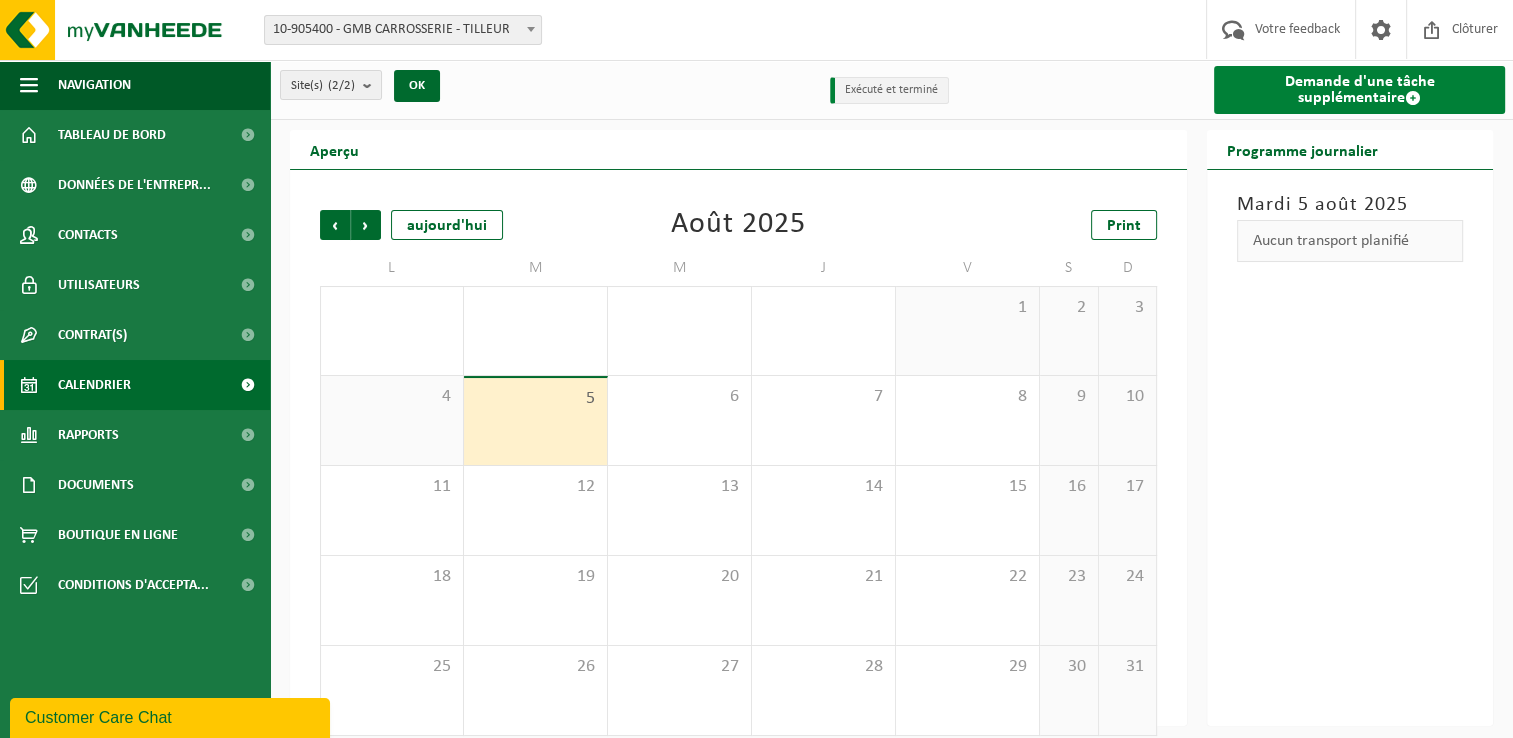 click on "Demande d'une tâche supplémentaire" at bounding box center (1359, 90) 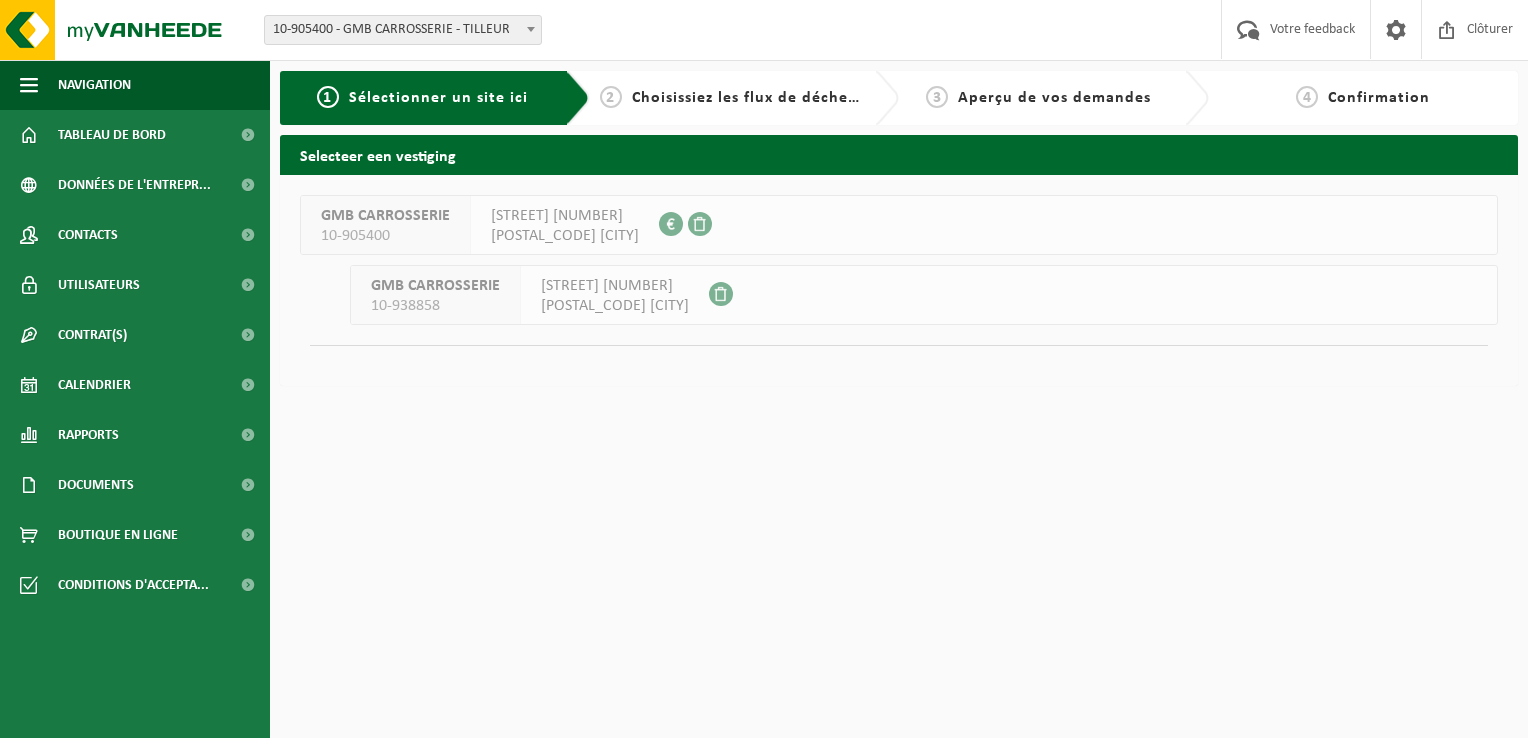 scroll, scrollTop: 0, scrollLeft: 0, axis: both 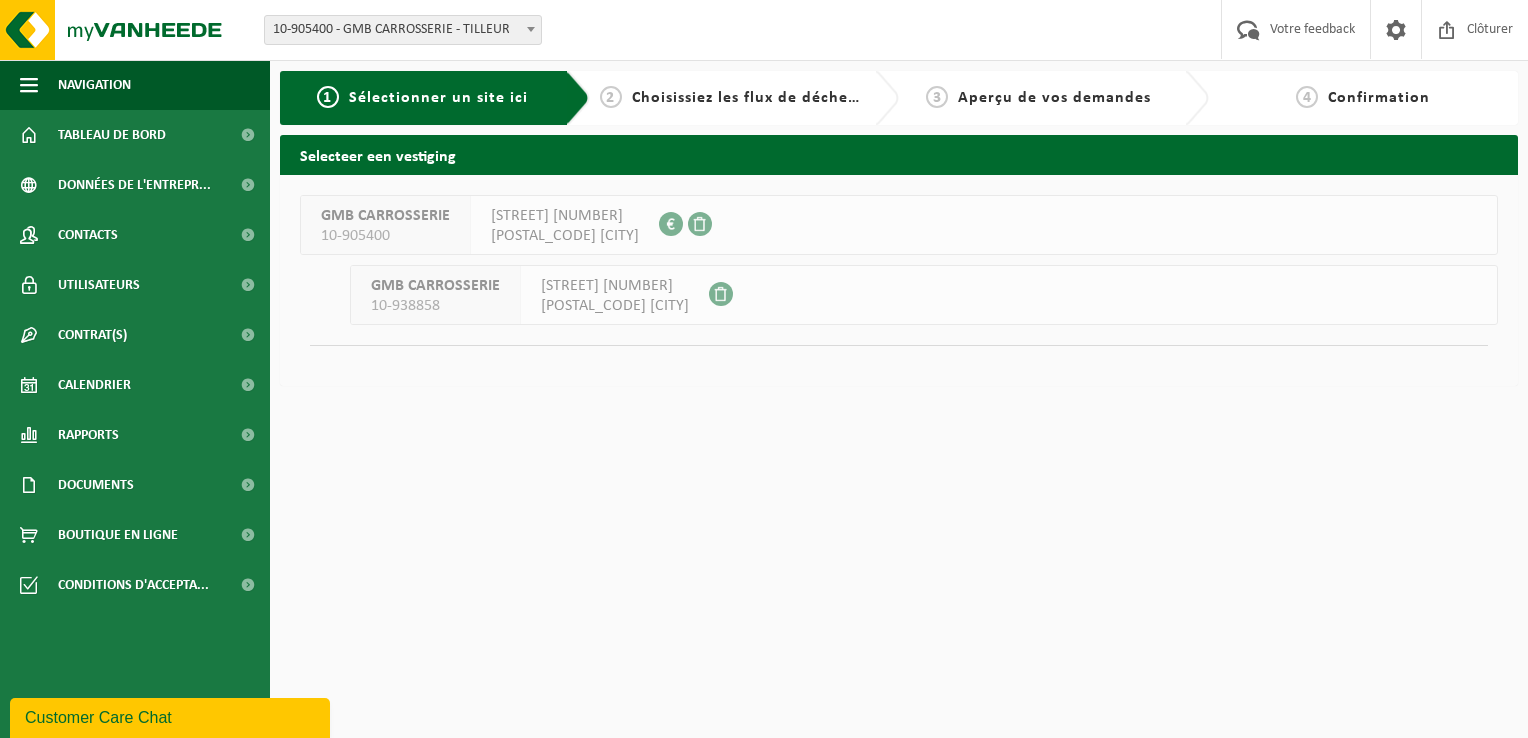 click on "[POSTAL_CODE] [CITY]" at bounding box center (565, 236) 